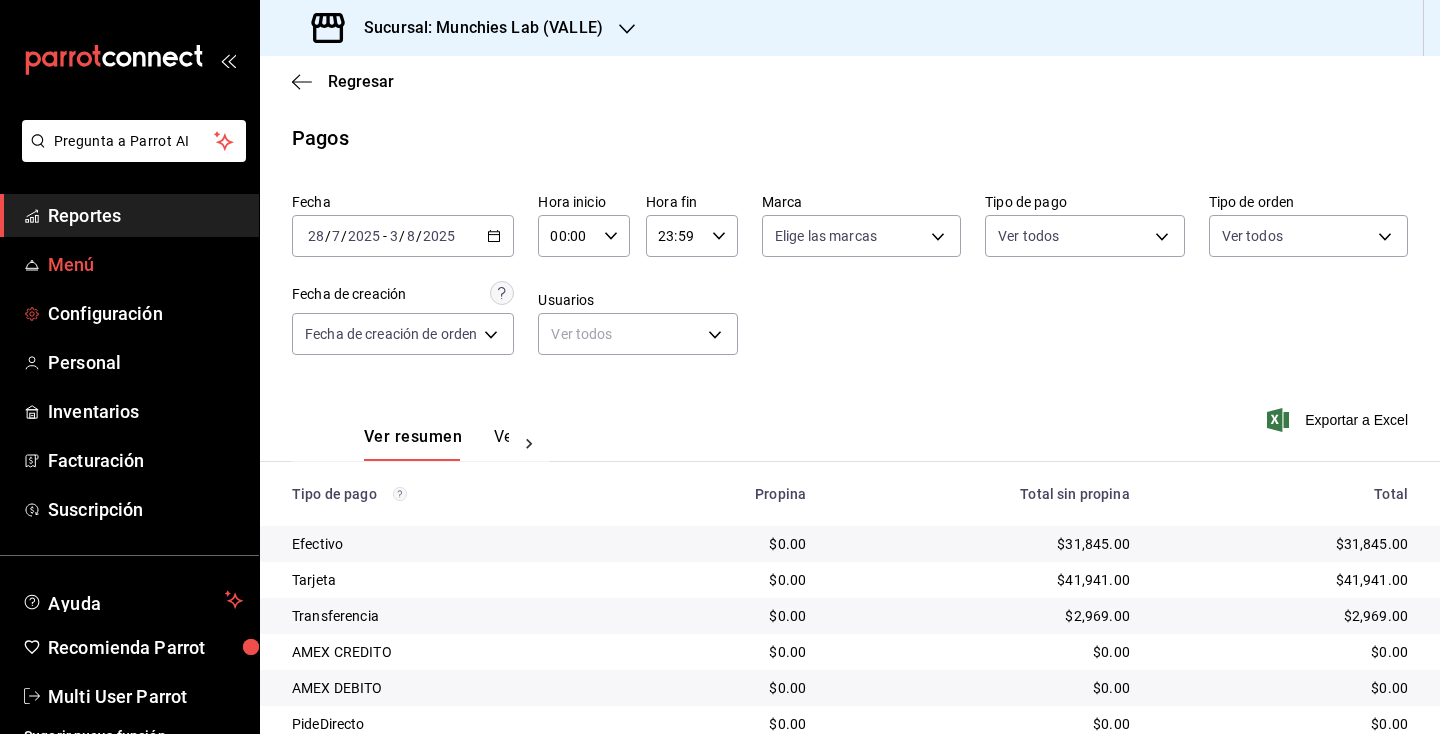 scroll, scrollTop: 0, scrollLeft: 0, axis: both 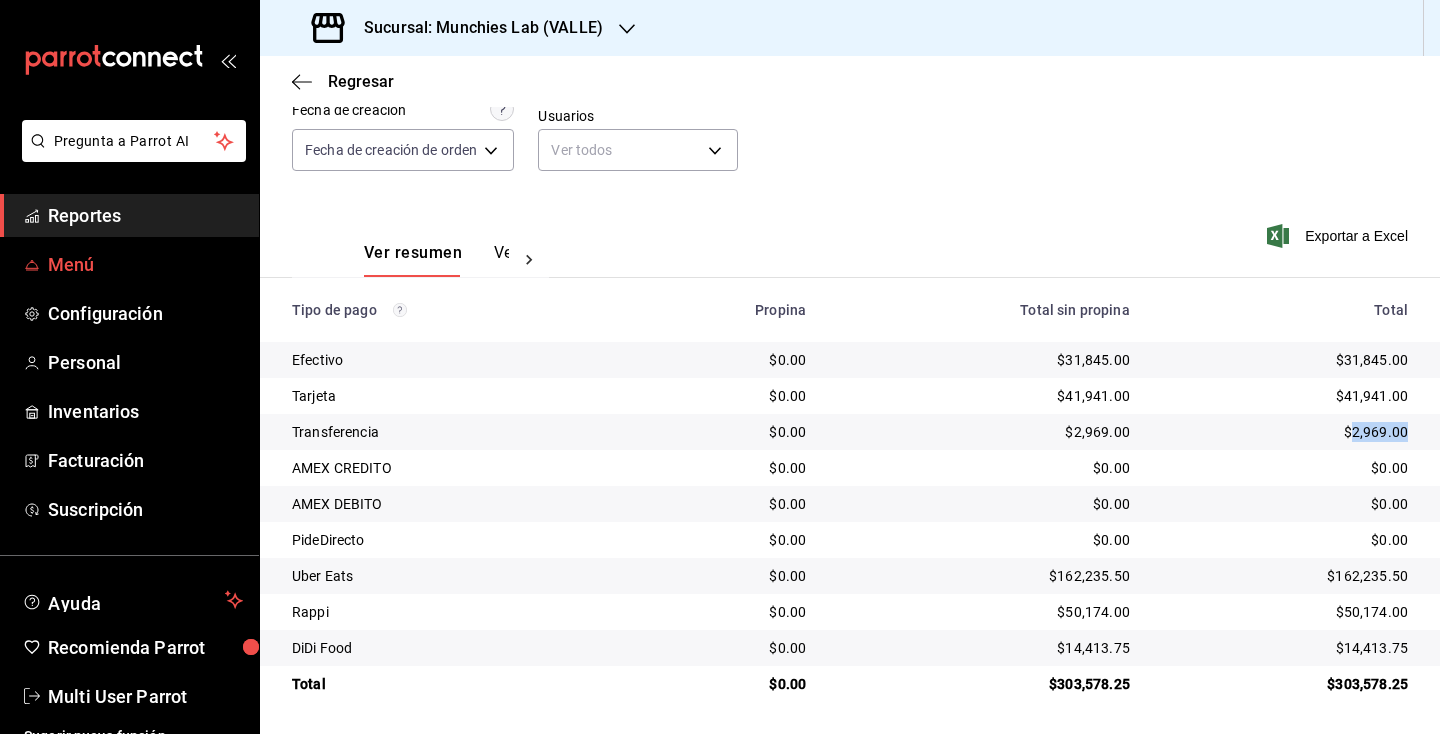 click on "Menú" at bounding box center [145, 264] 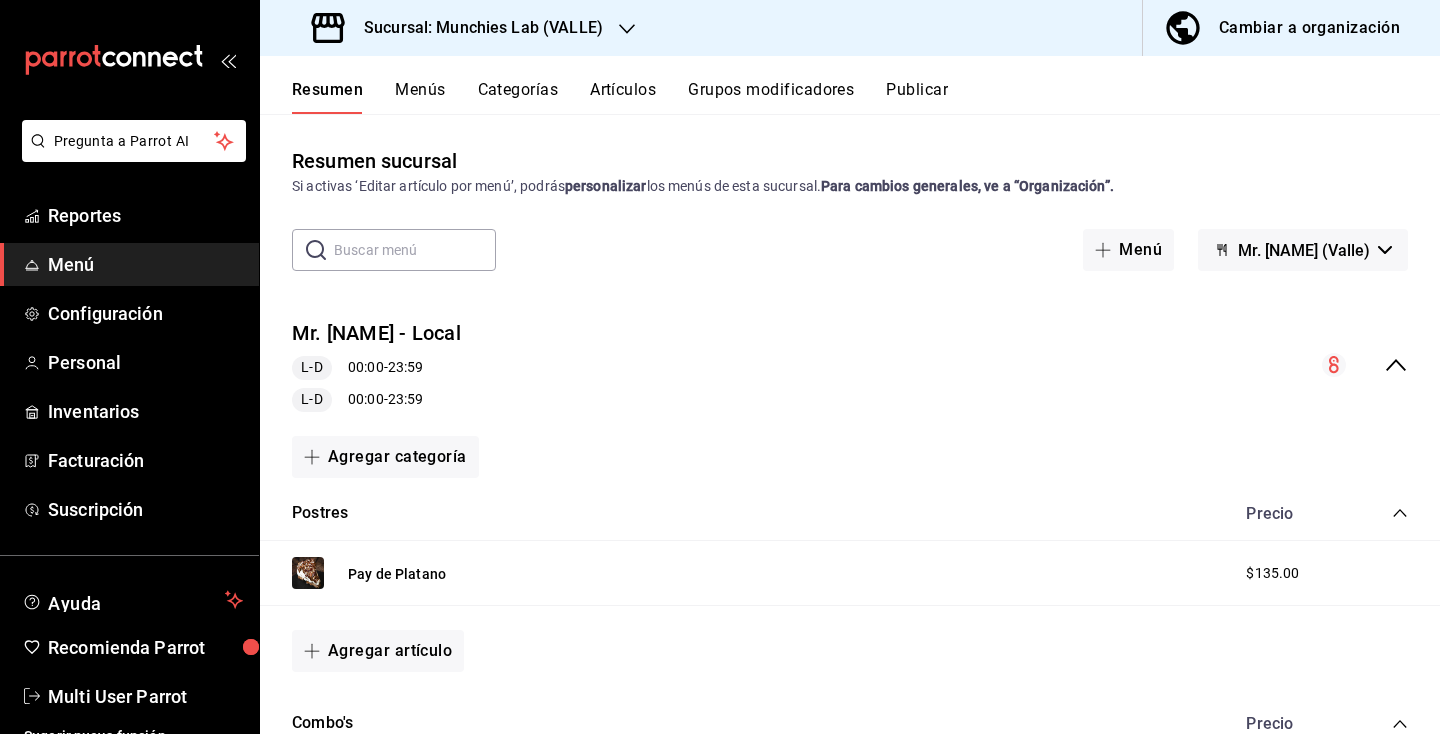 click on "Sucursal: Munchies Lab (VALLE)" at bounding box center [475, 28] 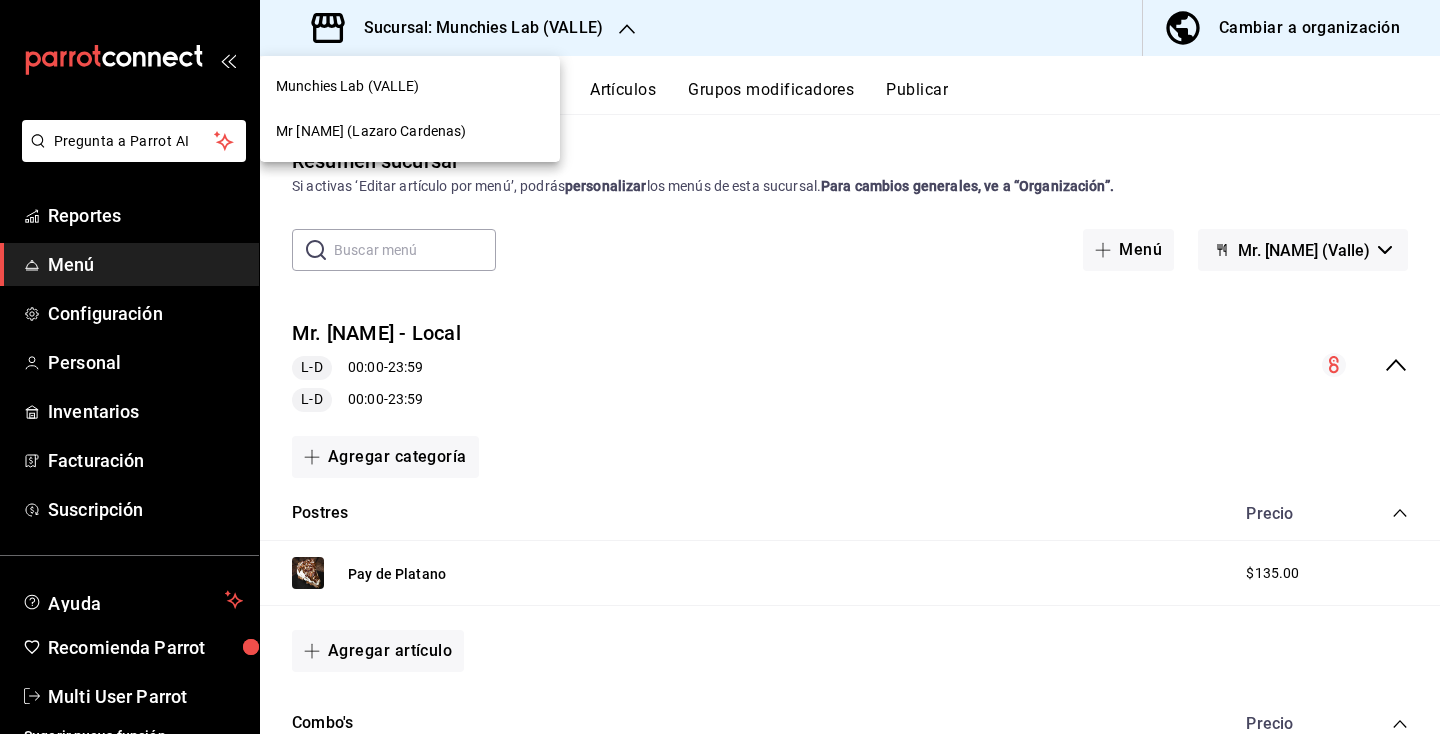 click on "Mr [NAME] (Lazaro Cardenas)" at bounding box center [410, 131] 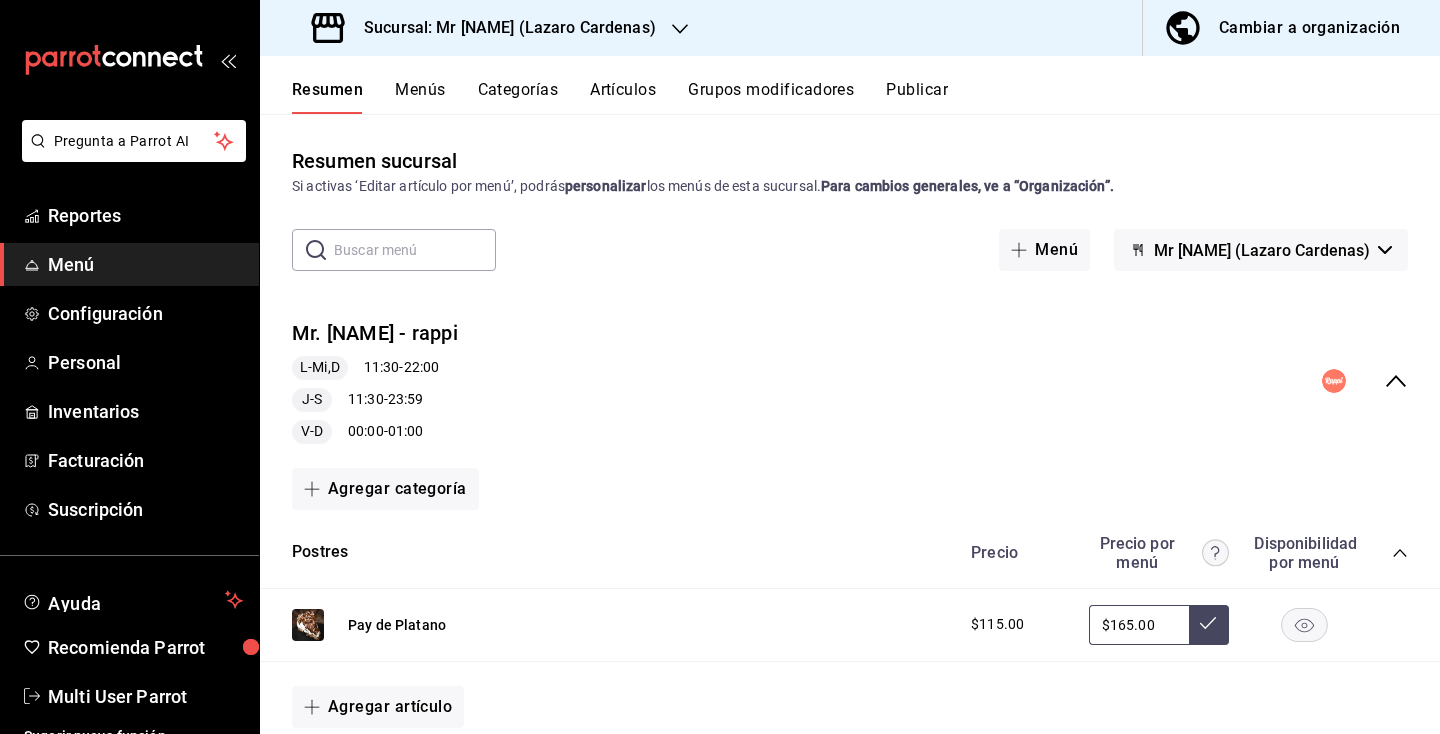 click 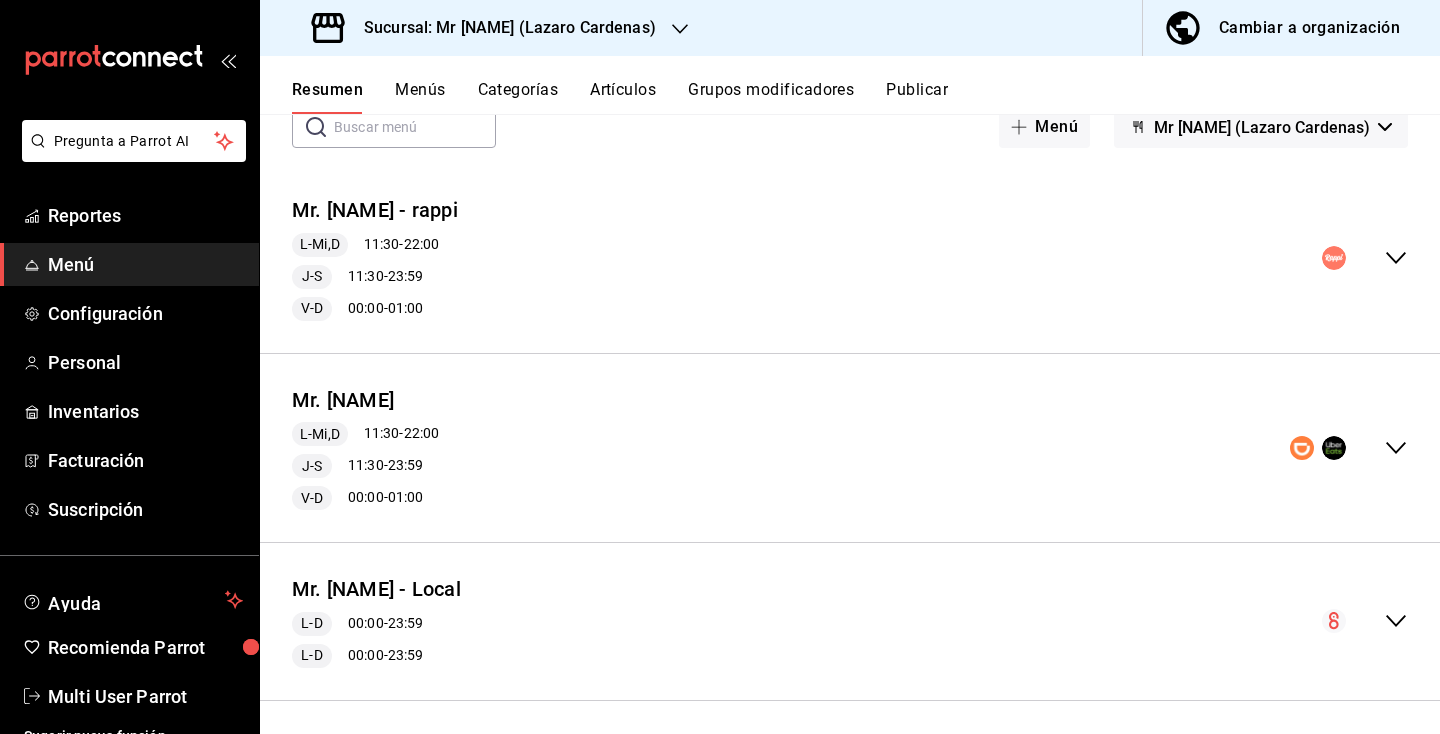 scroll, scrollTop: 131, scrollLeft: 0, axis: vertical 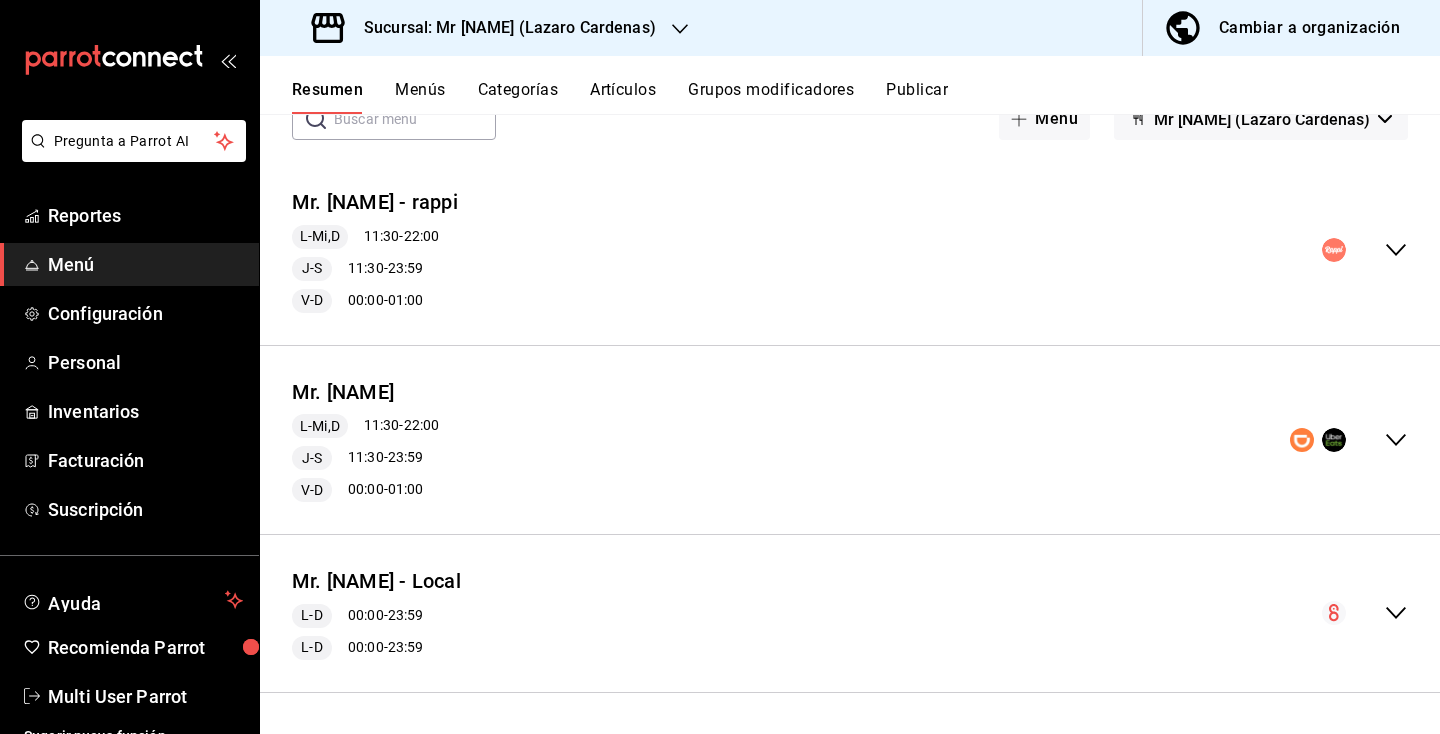 click 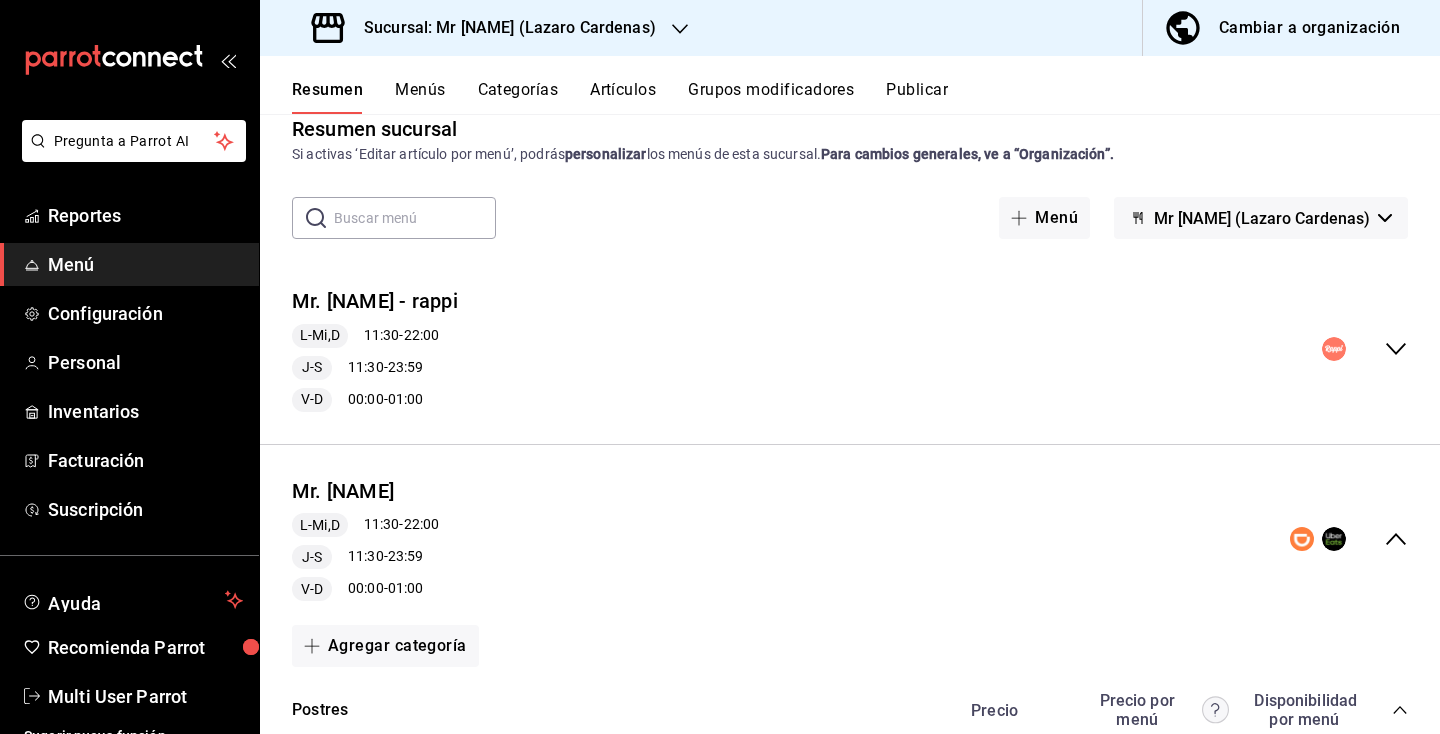 scroll, scrollTop: 0, scrollLeft: 0, axis: both 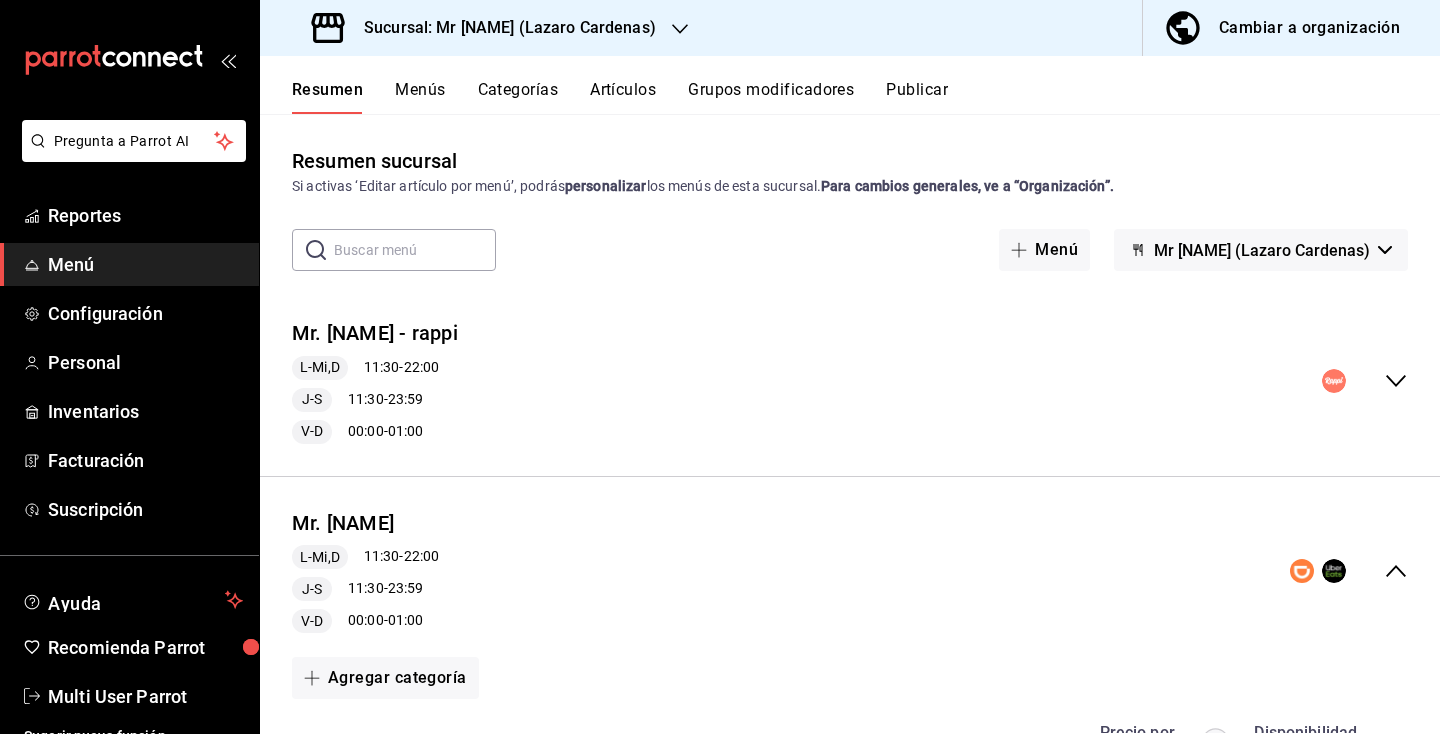 click on "Publicar" at bounding box center (917, 97) 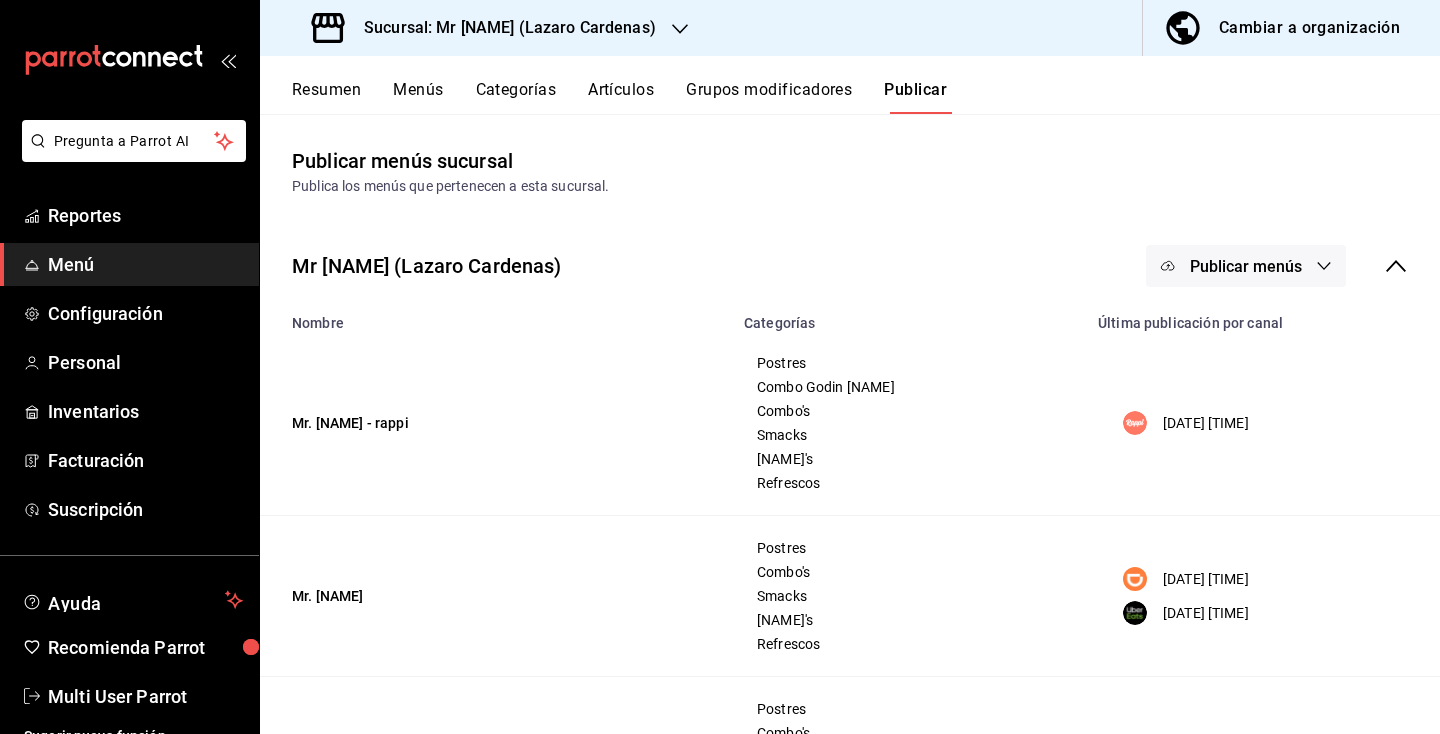 click on "Publicar menús" at bounding box center (1246, 266) 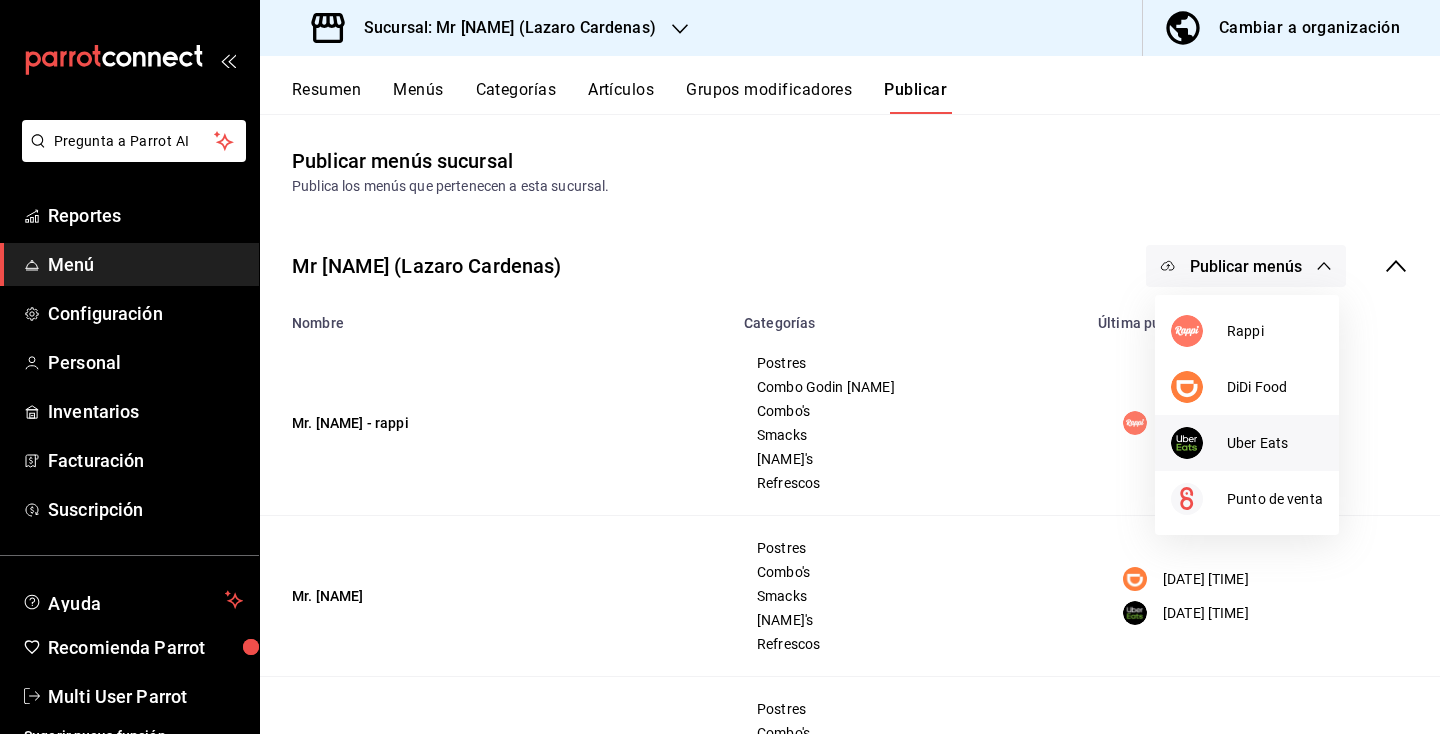 click at bounding box center (1199, 443) 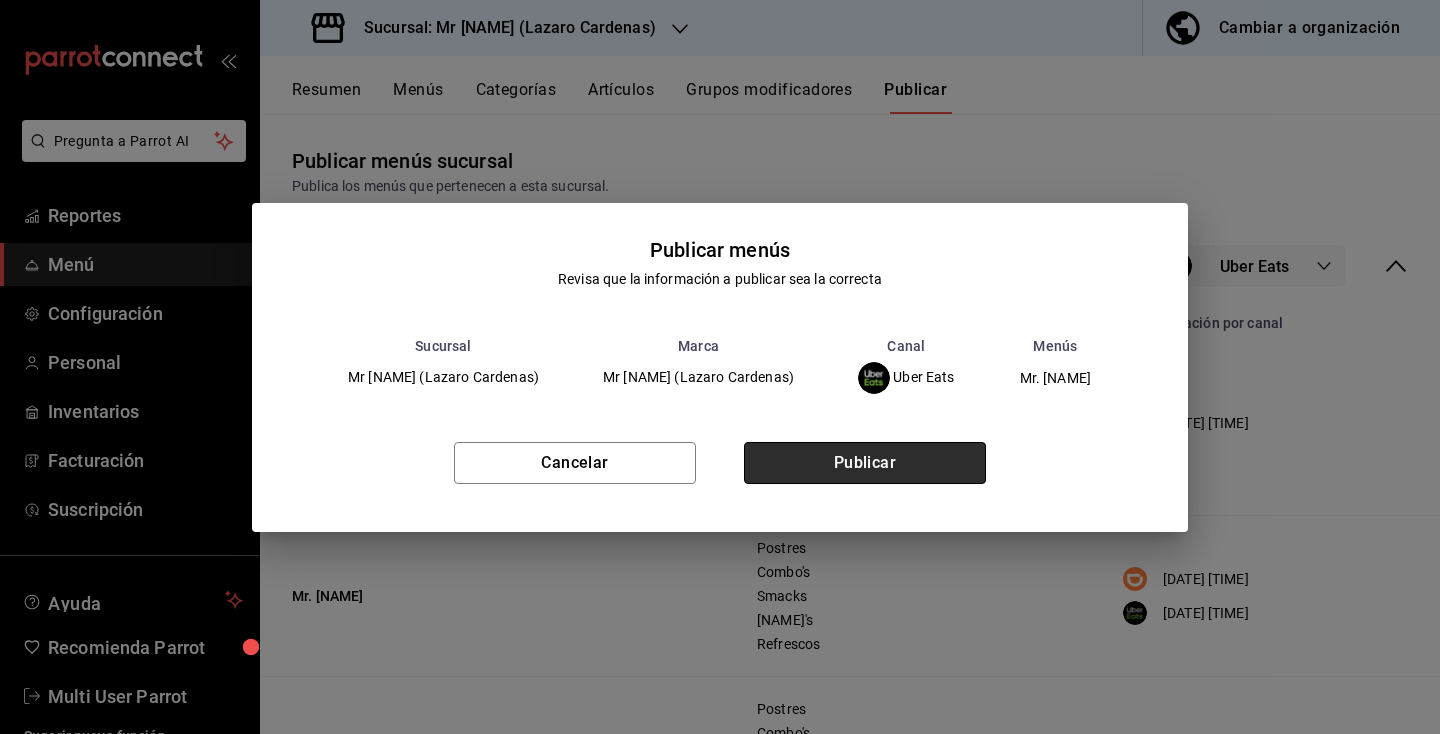 click on "Publicar" at bounding box center [865, 463] 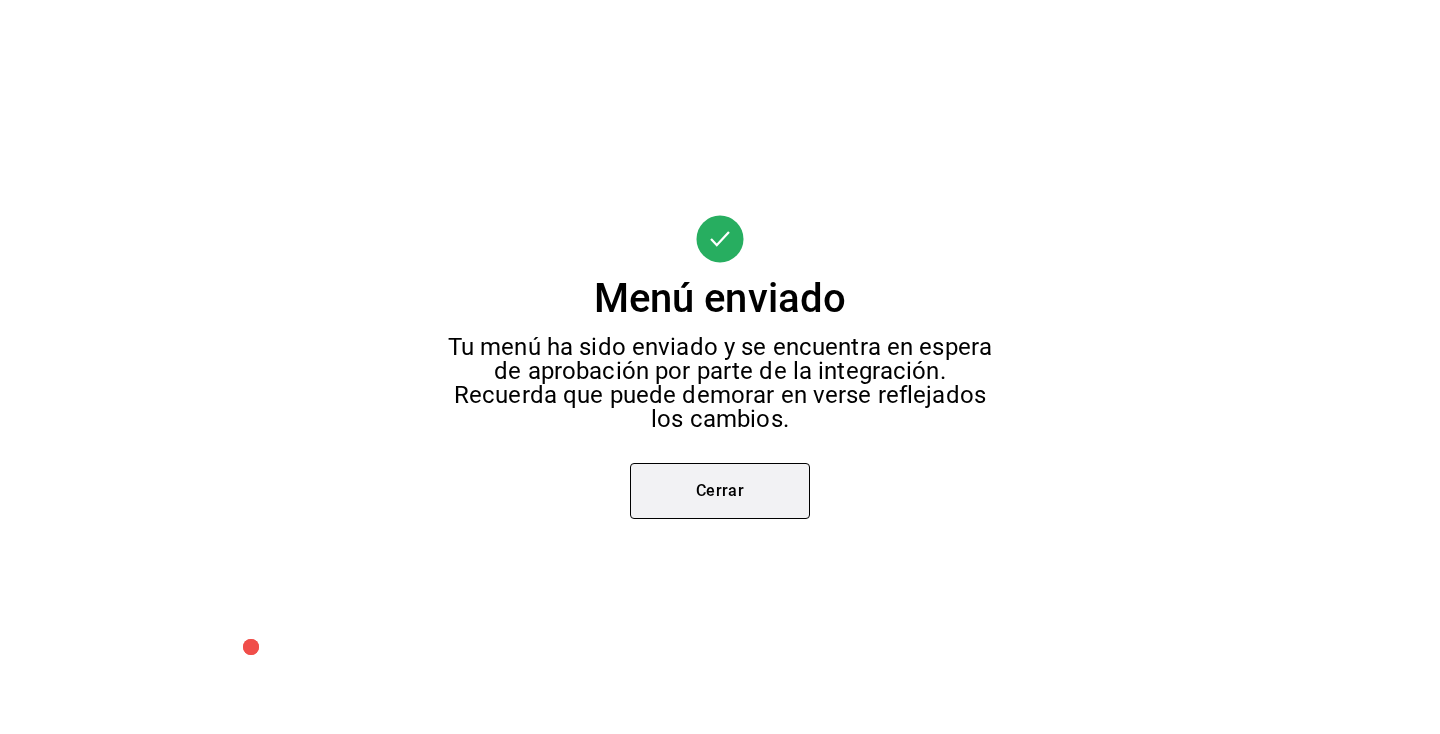 click on "Cerrar" at bounding box center [720, 491] 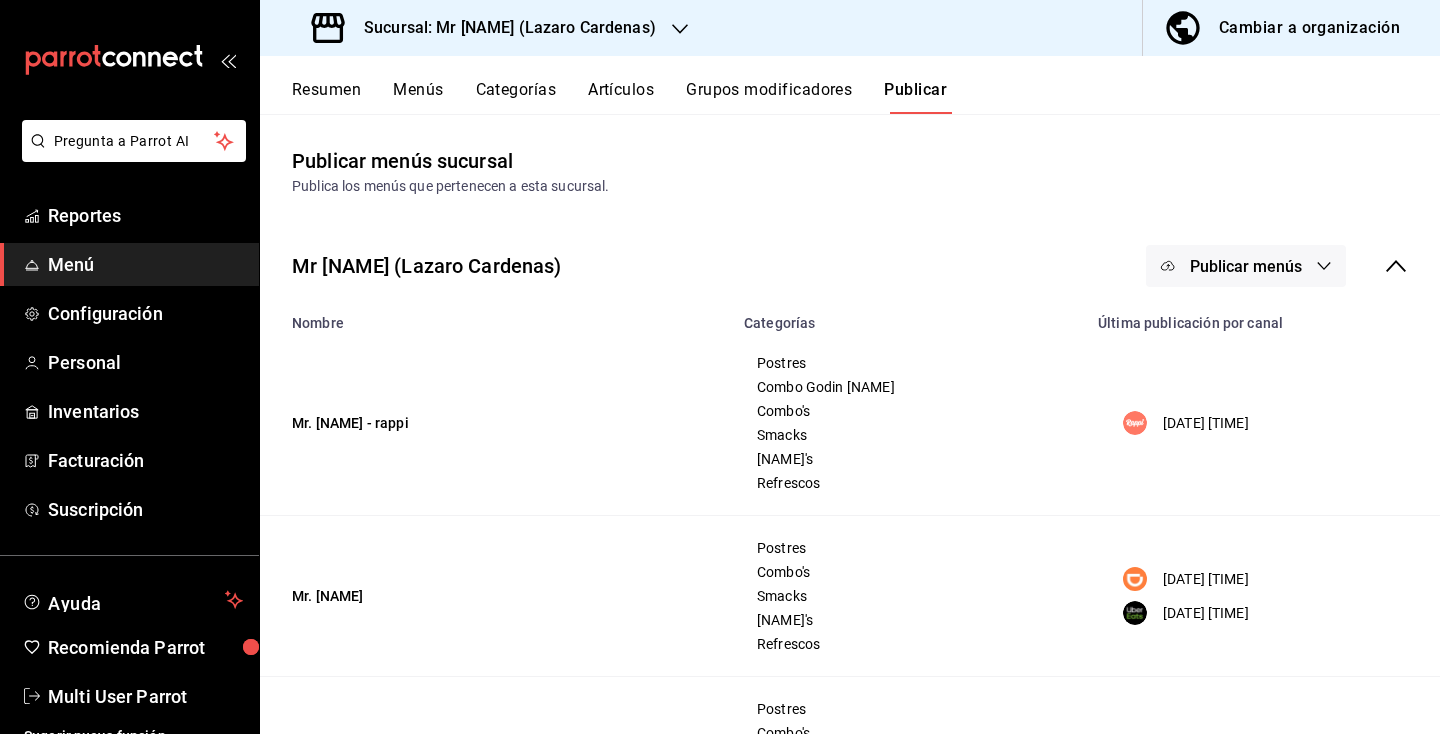 click on "Publicar menús" at bounding box center [1246, 266] 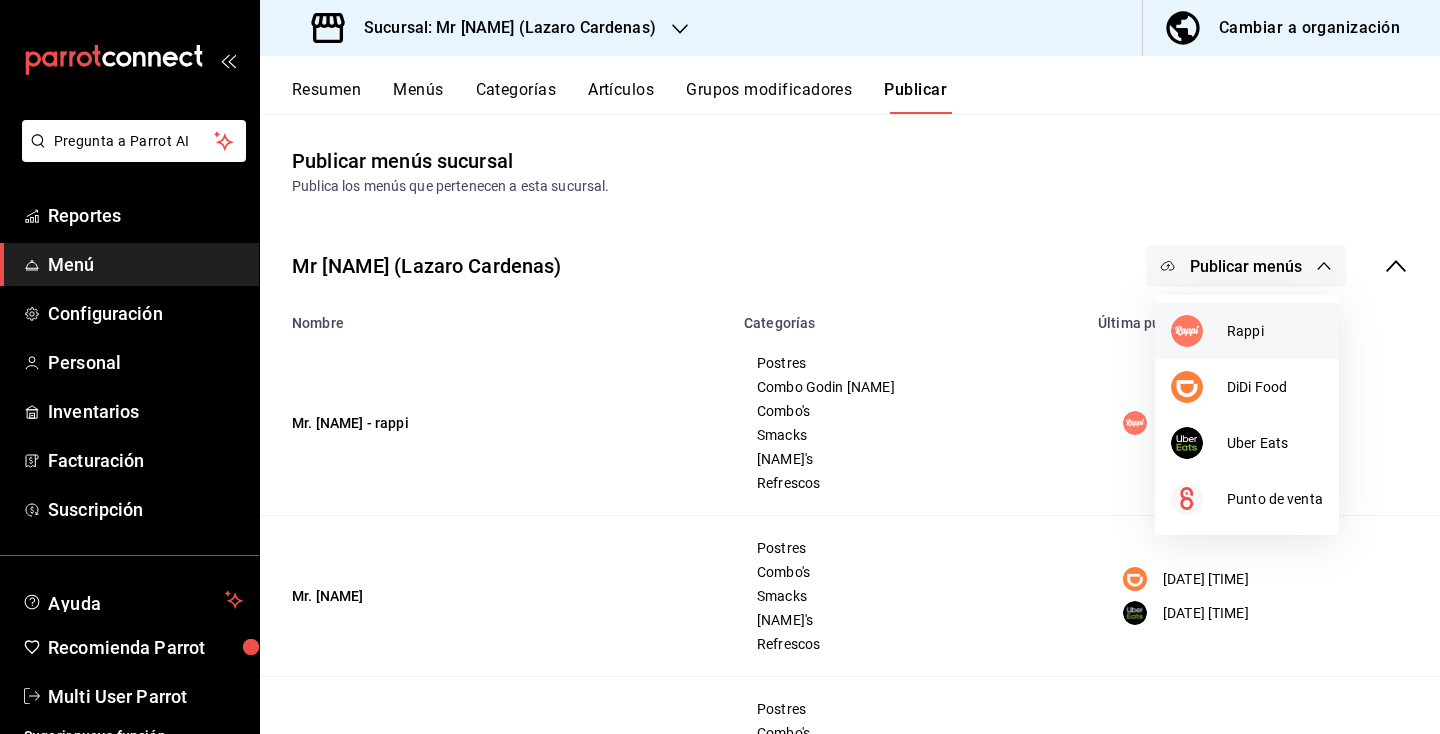 click on "Rappi" at bounding box center (1275, 331) 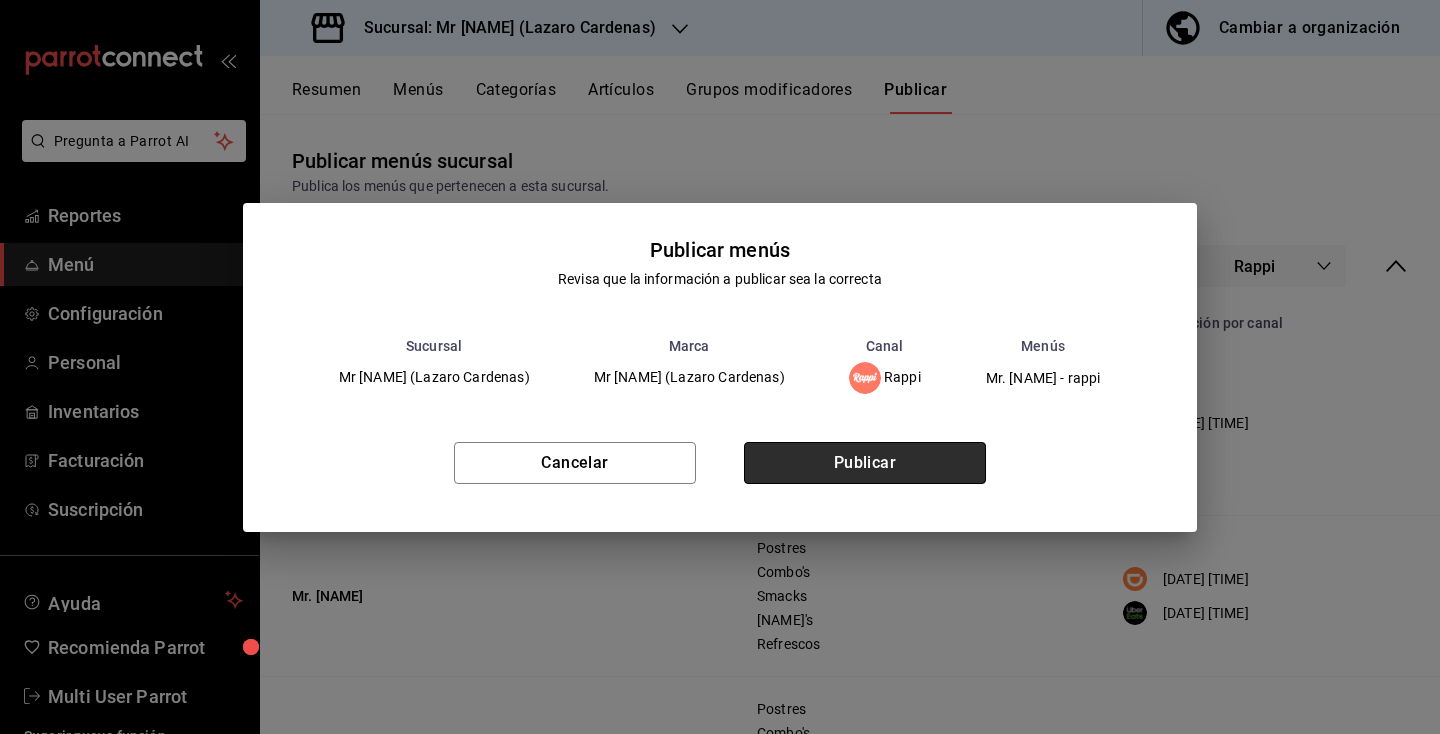 click on "Publicar" at bounding box center [865, 463] 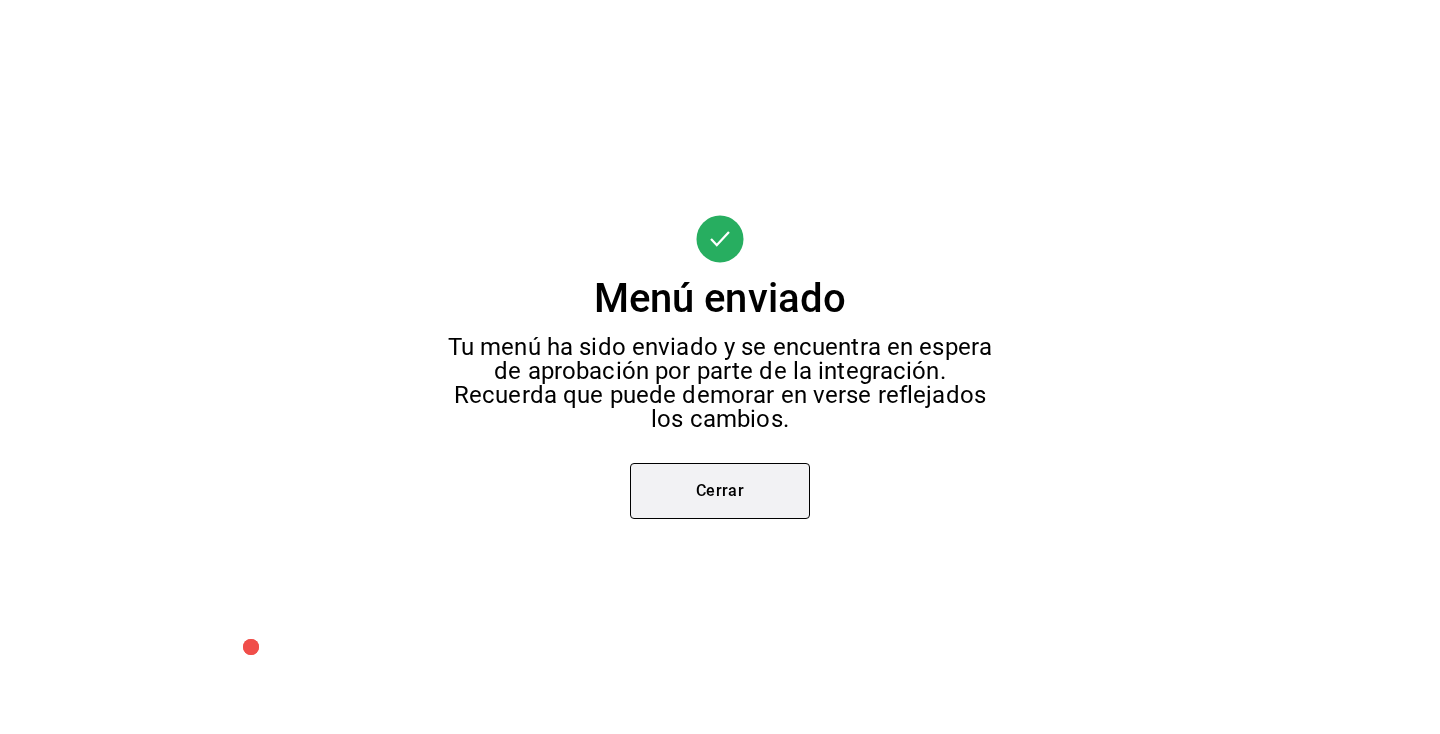 click on "Cerrar" at bounding box center [720, 491] 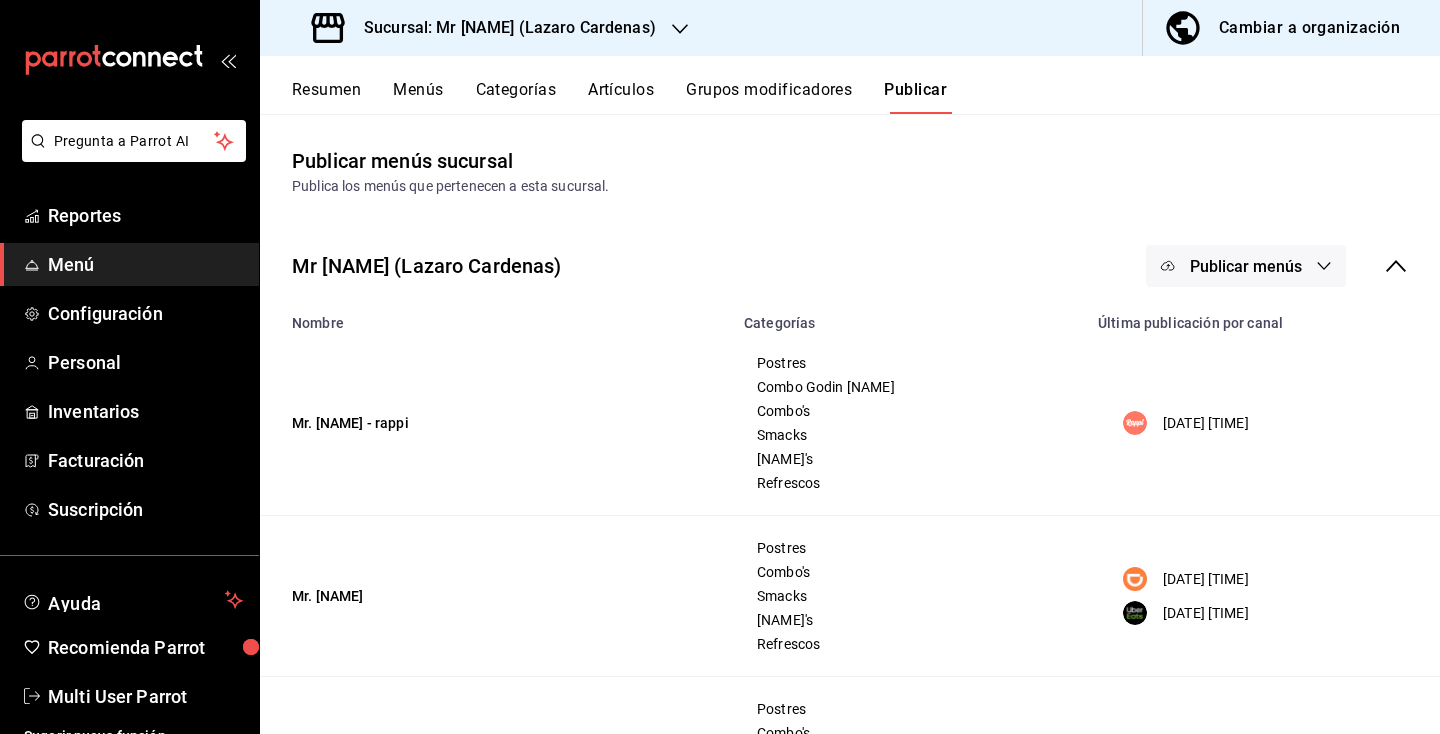 click 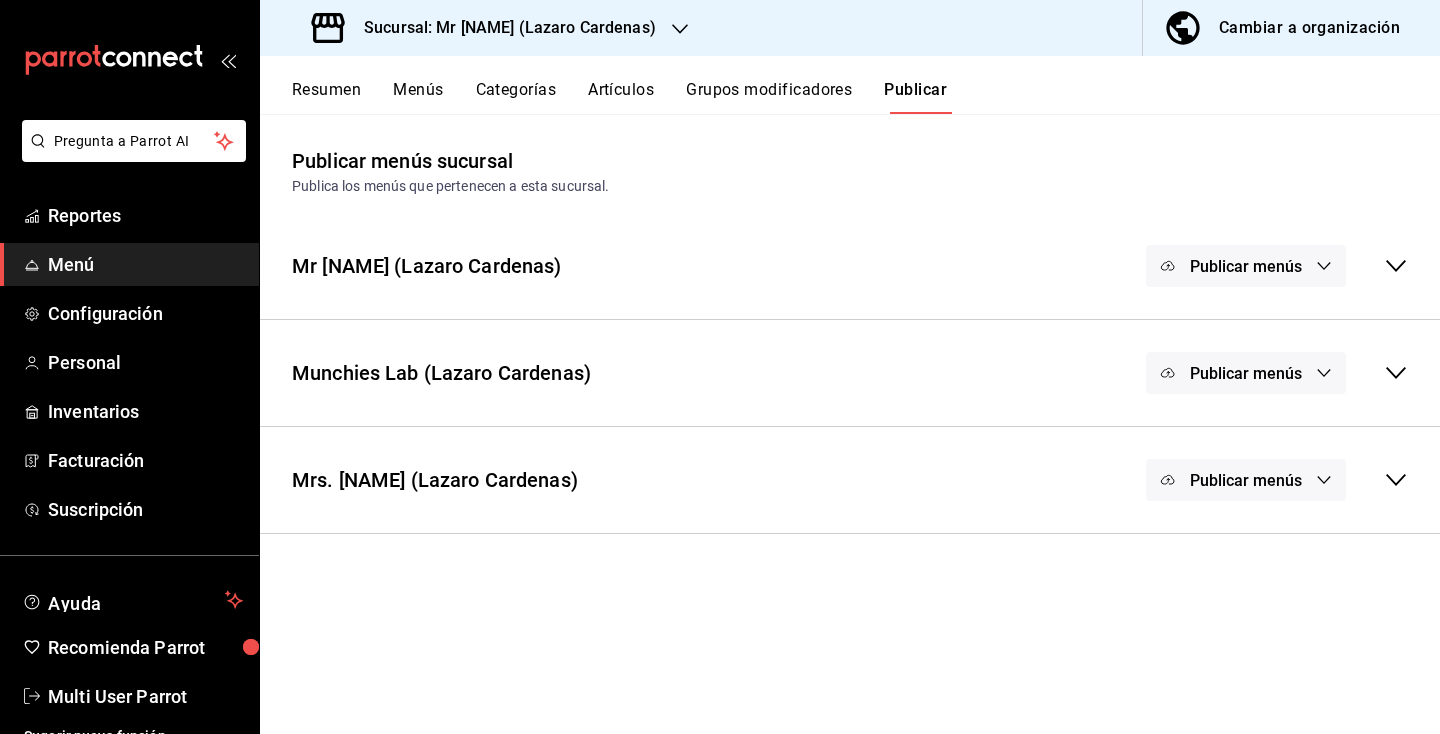 click on "Publicar menús" at bounding box center [1246, 373] 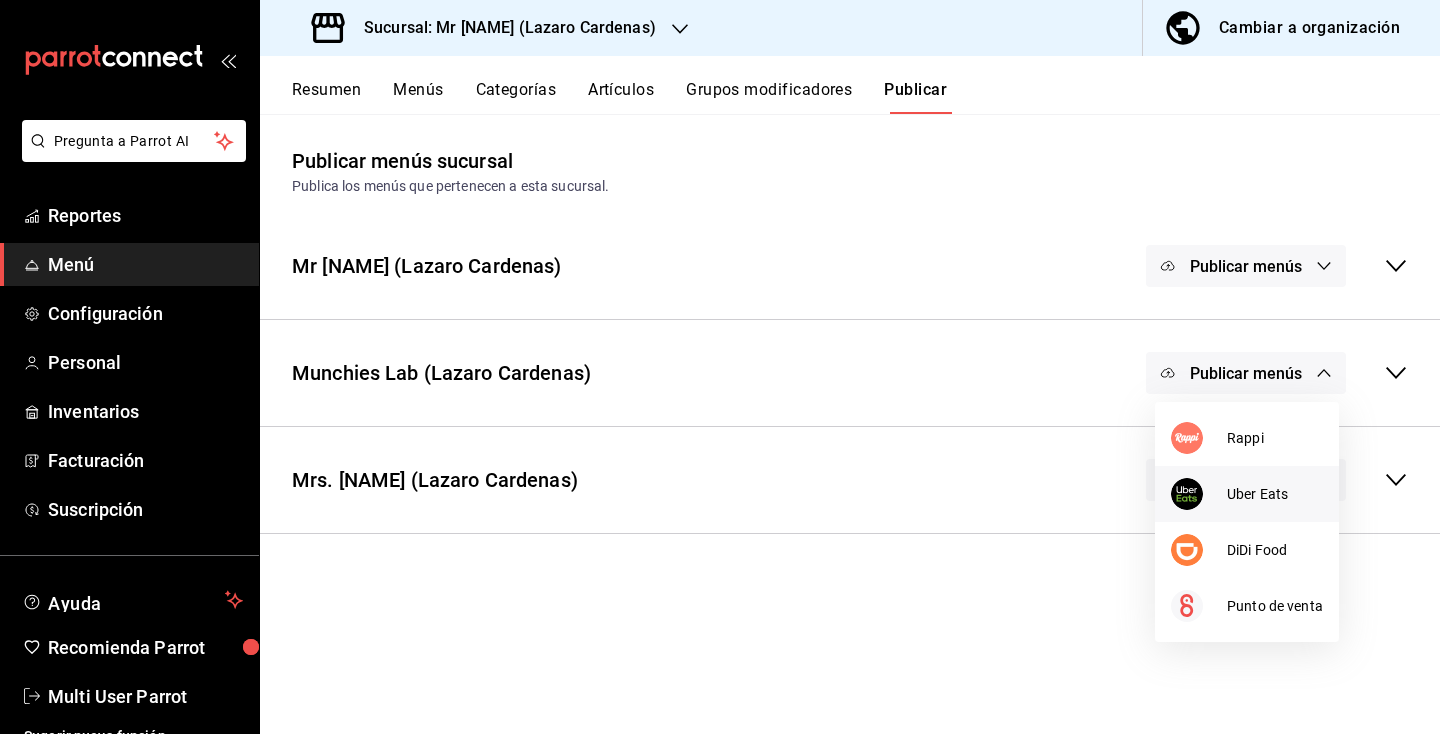 click at bounding box center (1199, 494) 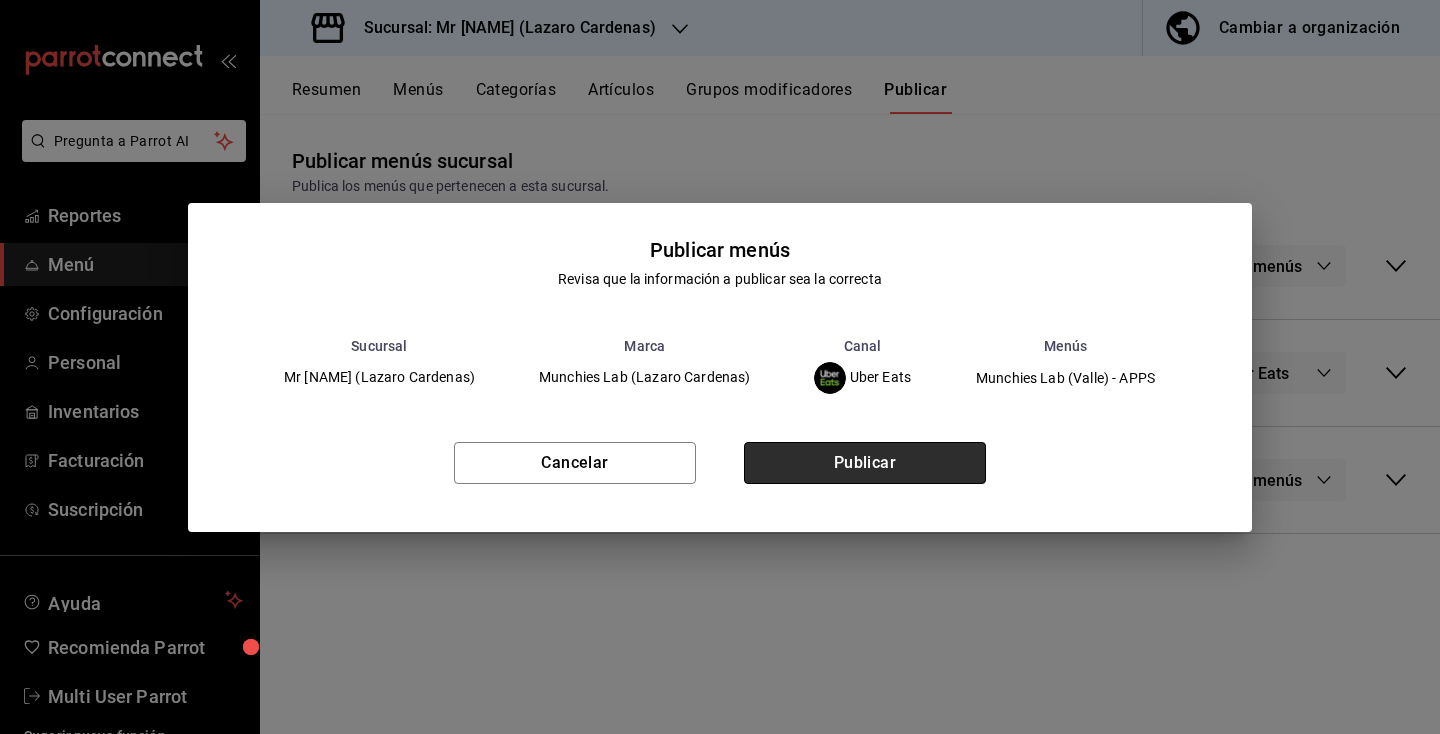 click on "Publicar" at bounding box center (865, 463) 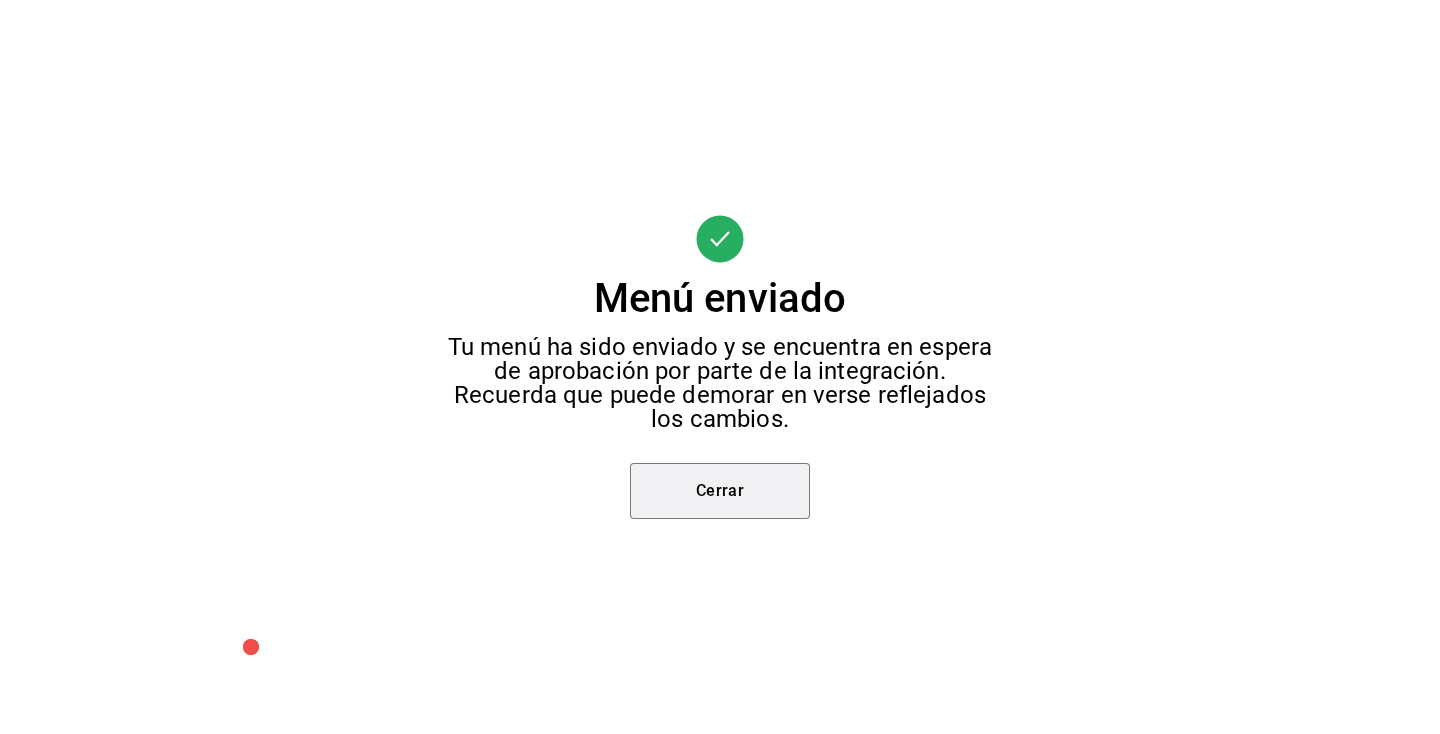 click on "Cerrar" at bounding box center [720, 491] 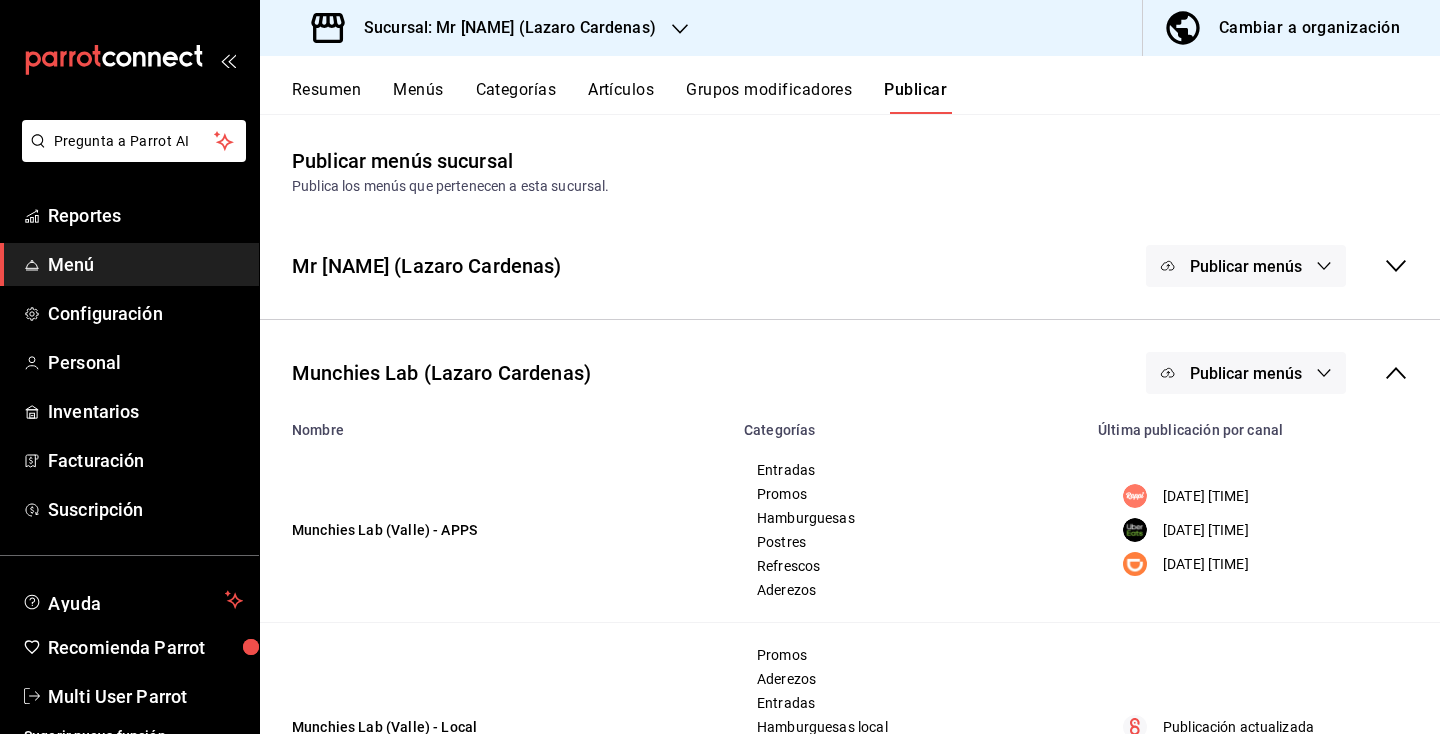 click on "Munchies Lab (Lazaro Cardenas) Publicar menús" at bounding box center (850, 373) 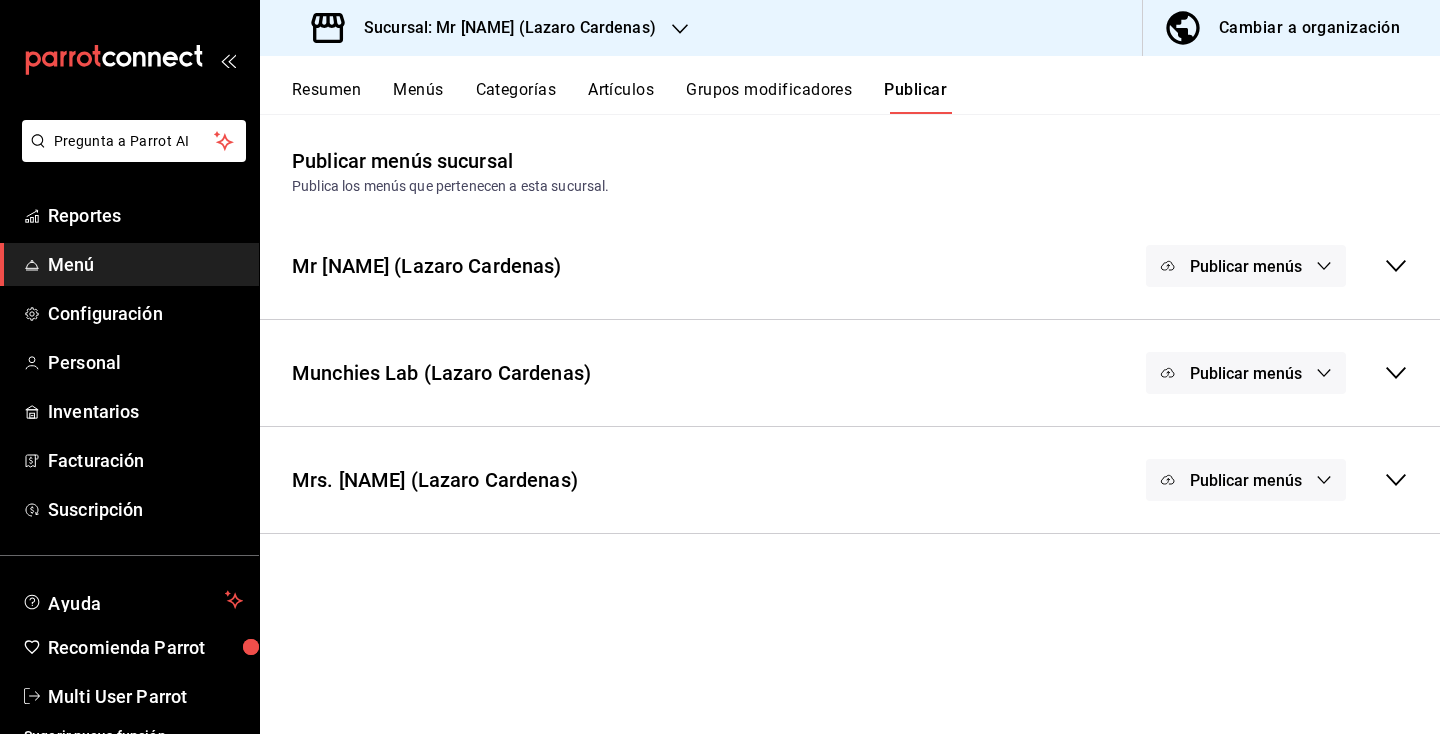 click on "Publicar menús" at bounding box center (1246, 480) 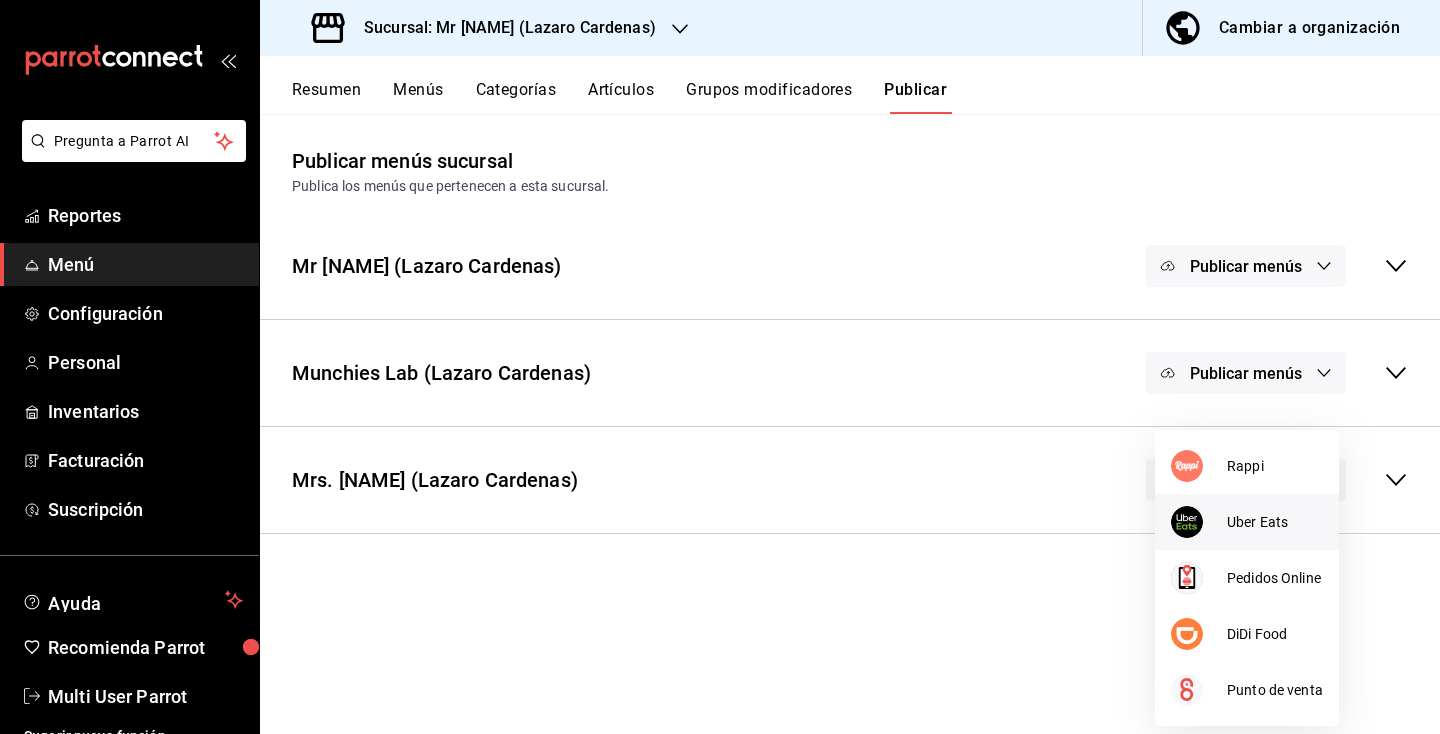 click on "Uber Eats" at bounding box center (1247, 522) 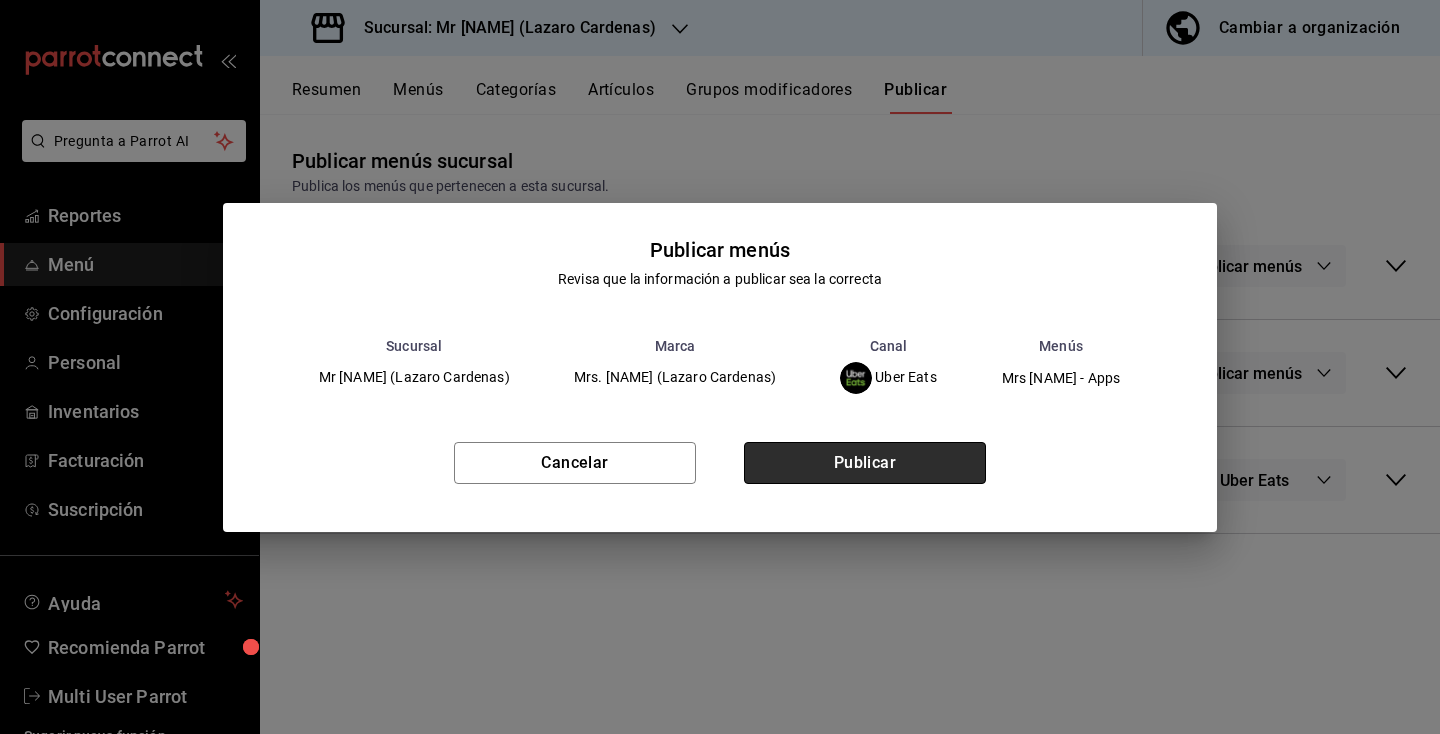 click on "Publicar" at bounding box center (865, 463) 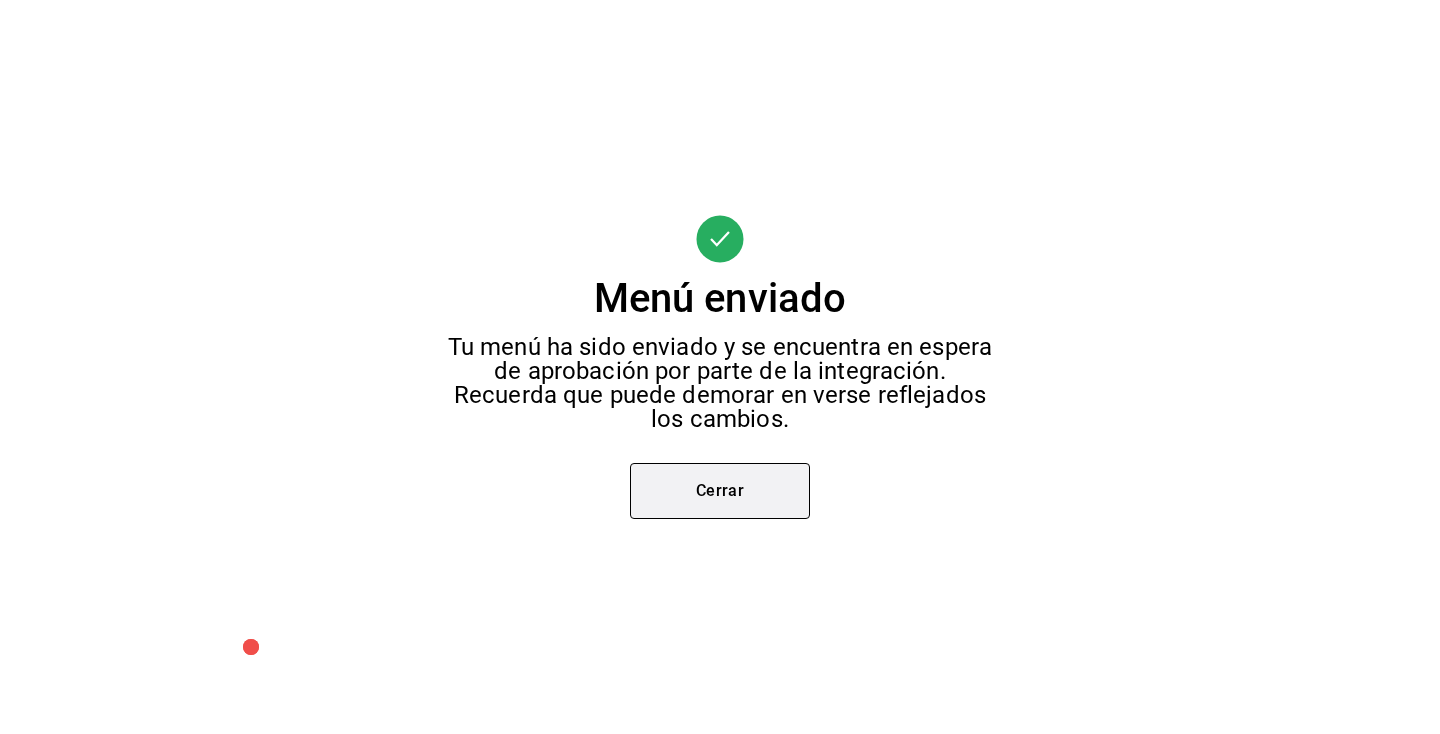 scroll, scrollTop: 85, scrollLeft: 0, axis: vertical 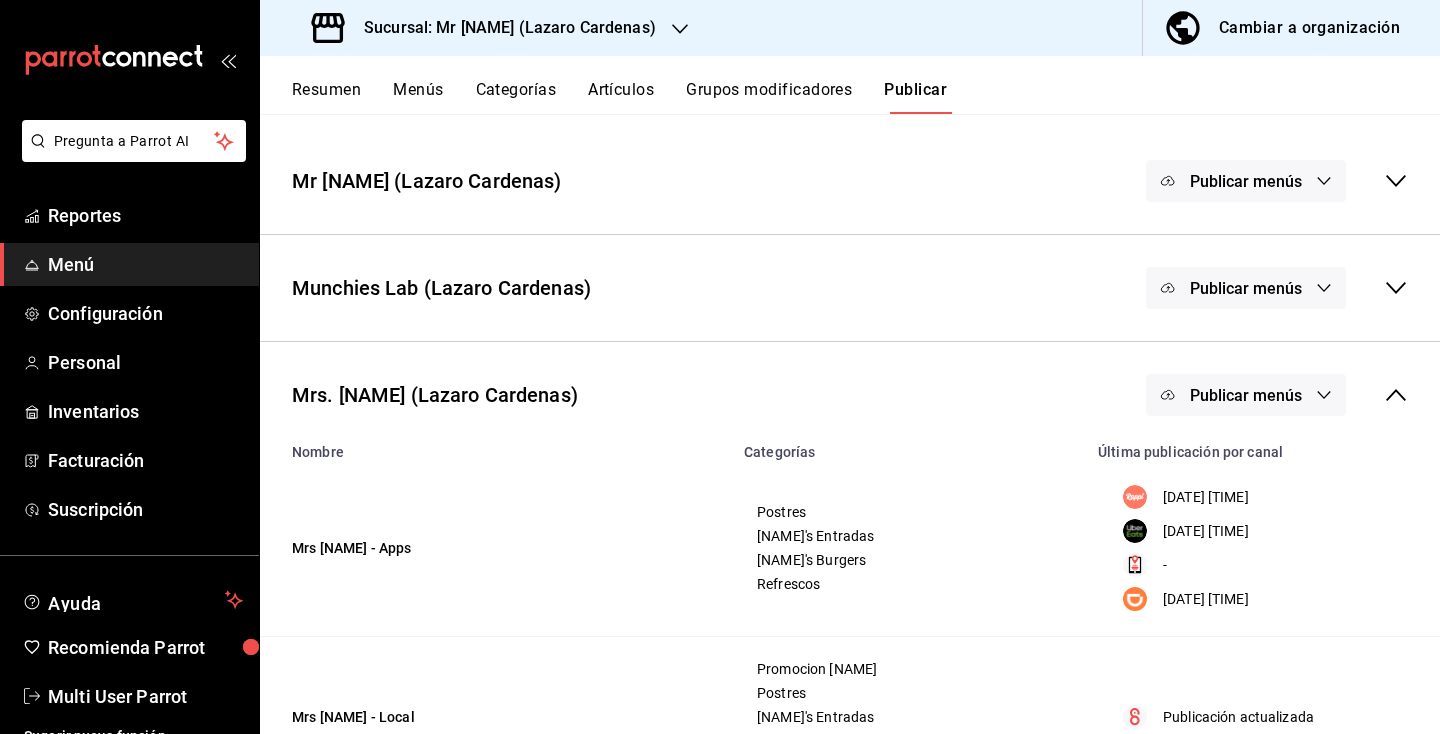 click on "Resumen" at bounding box center [326, 97] 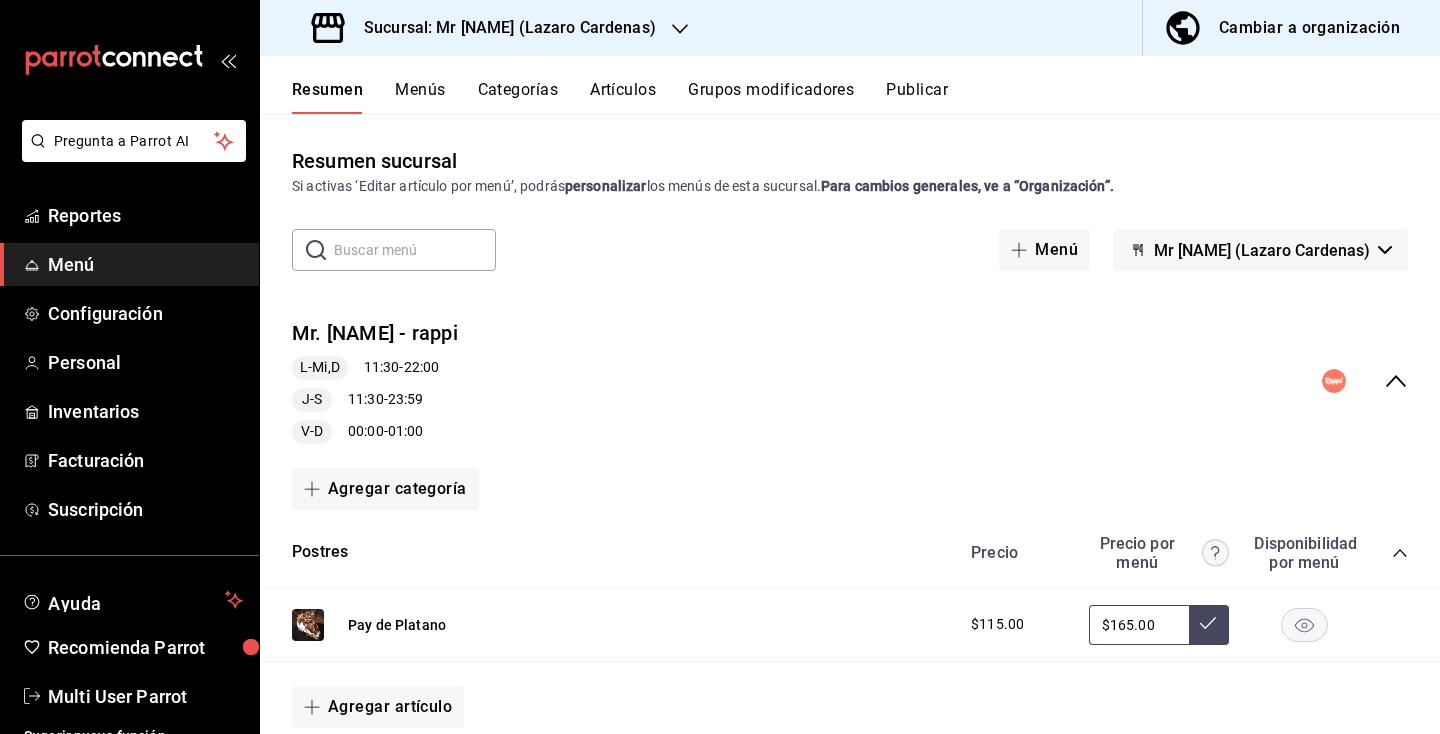 click 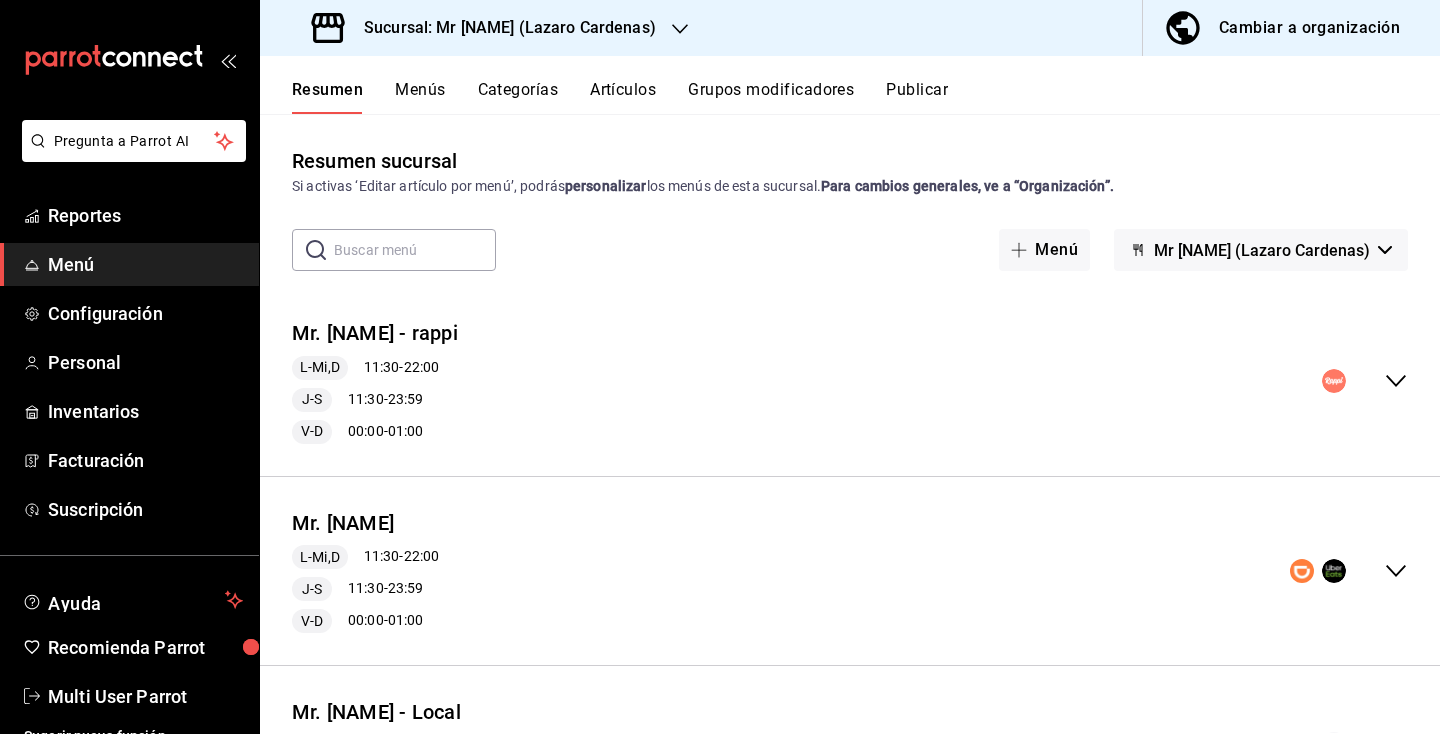 click on "Mr [NAME] (Lazaro Cardenas)" at bounding box center (1261, 250) 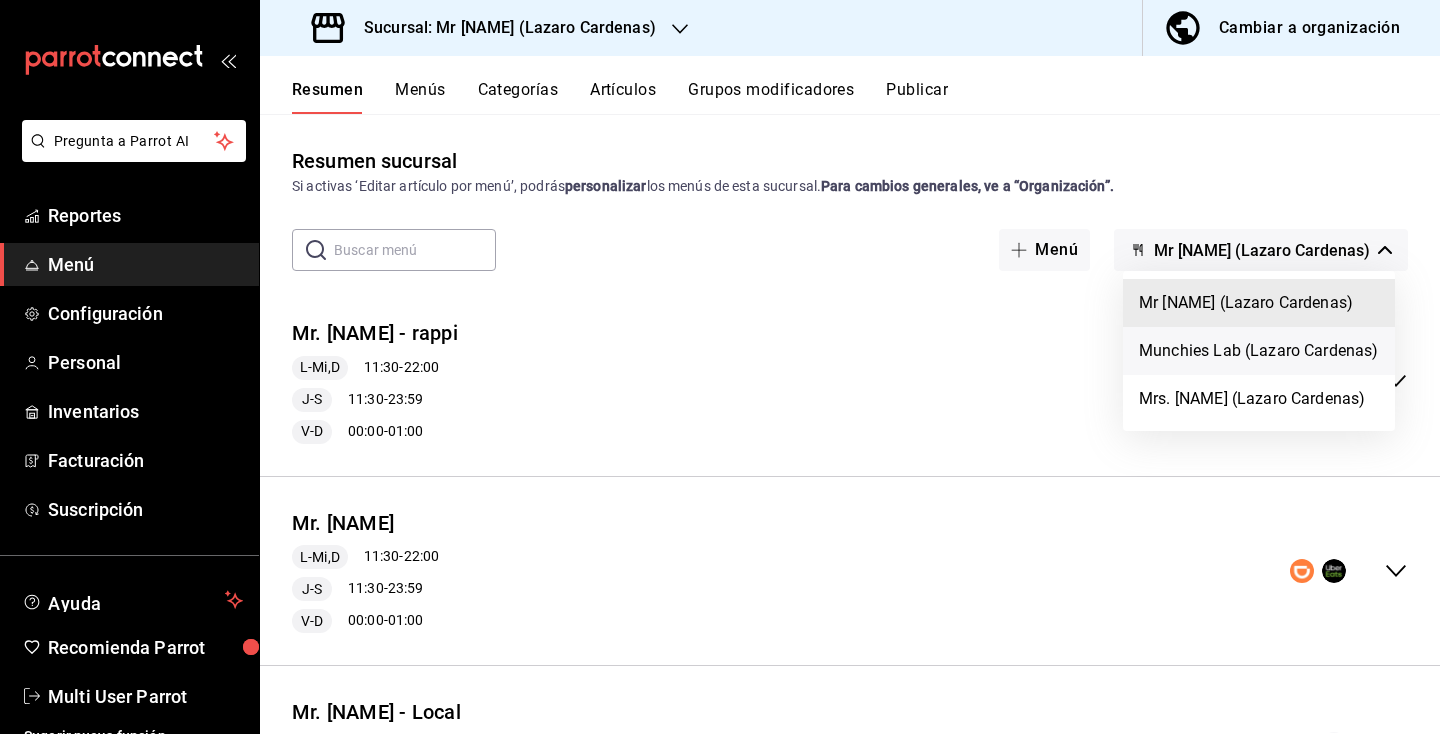 click on "Munchies Lab (Lazaro Cardenas)" at bounding box center (1259, 351) 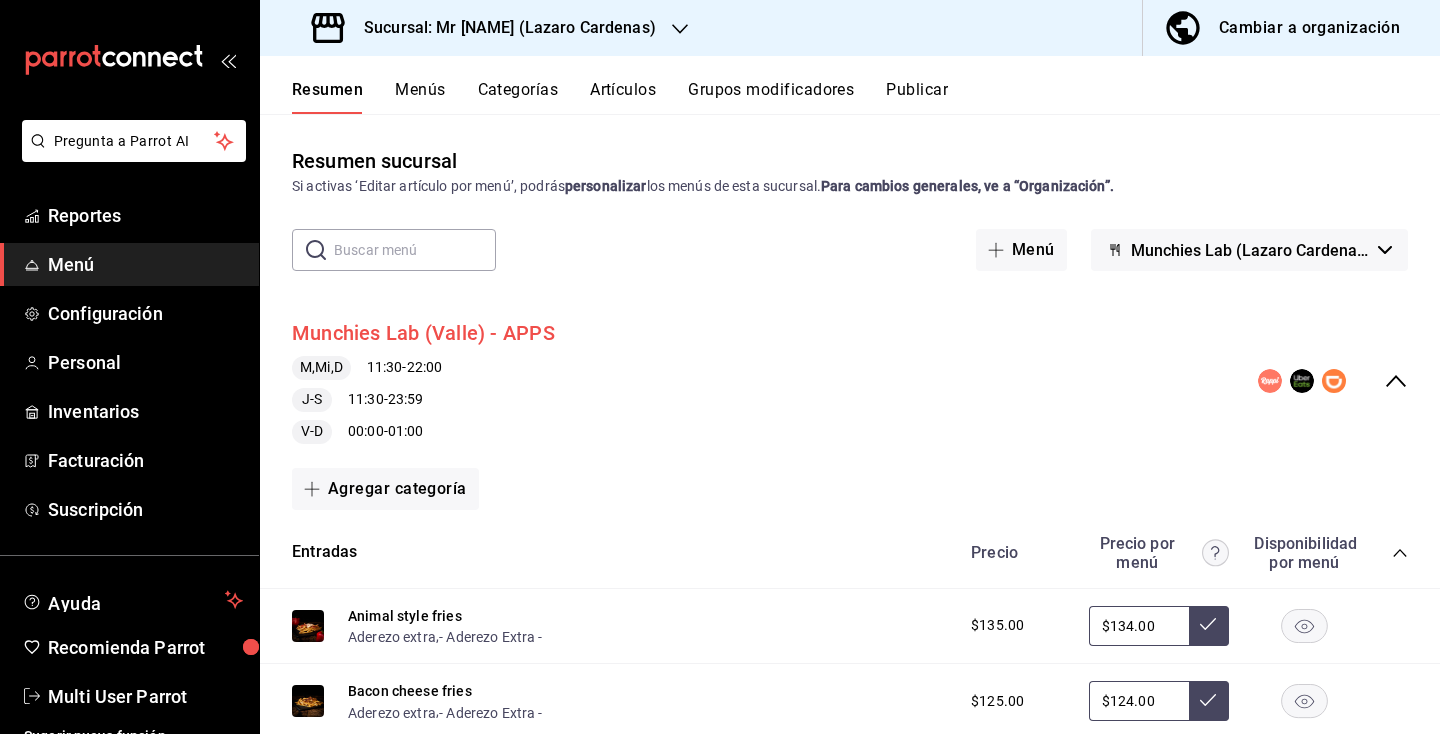 click on "Munchies Lab (Valle) - APPS" at bounding box center (423, 333) 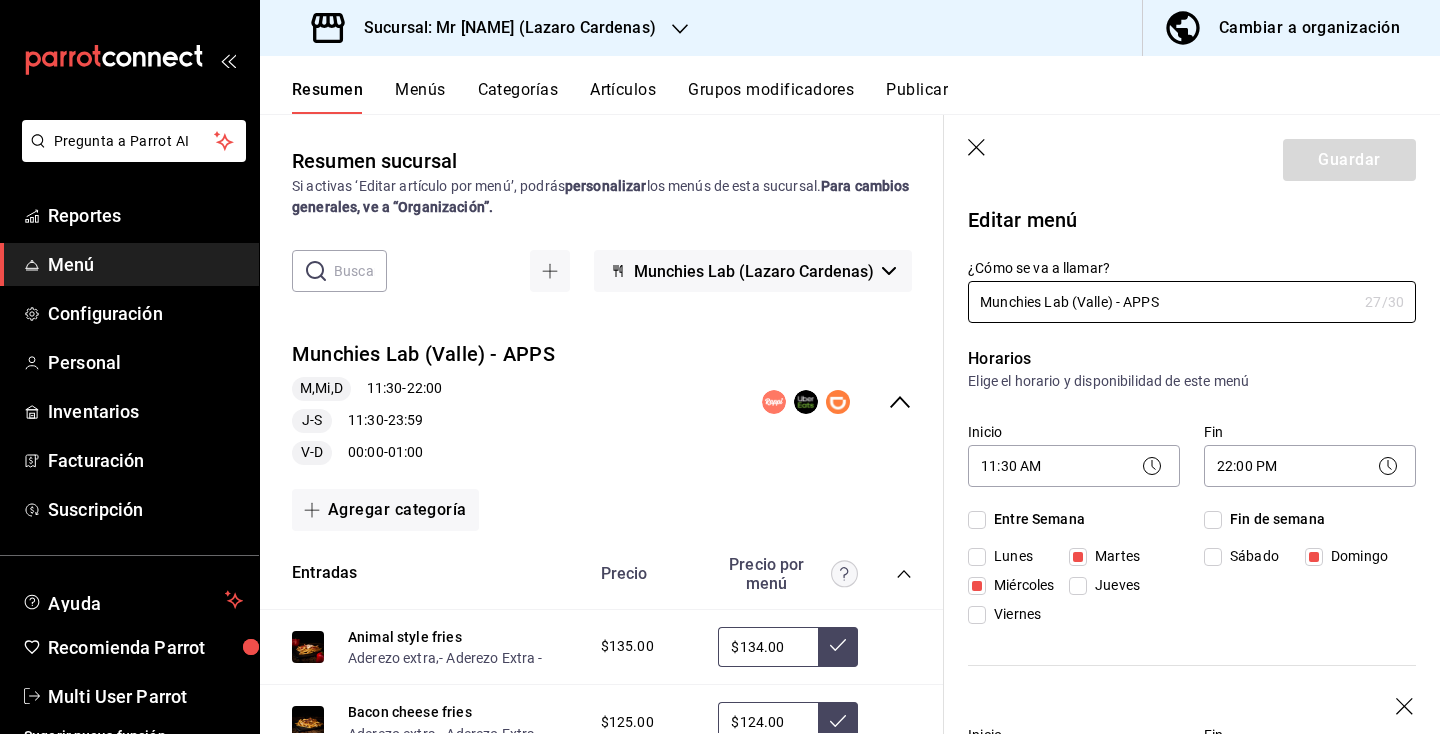 click on "Lunes" at bounding box center [1009, 556] 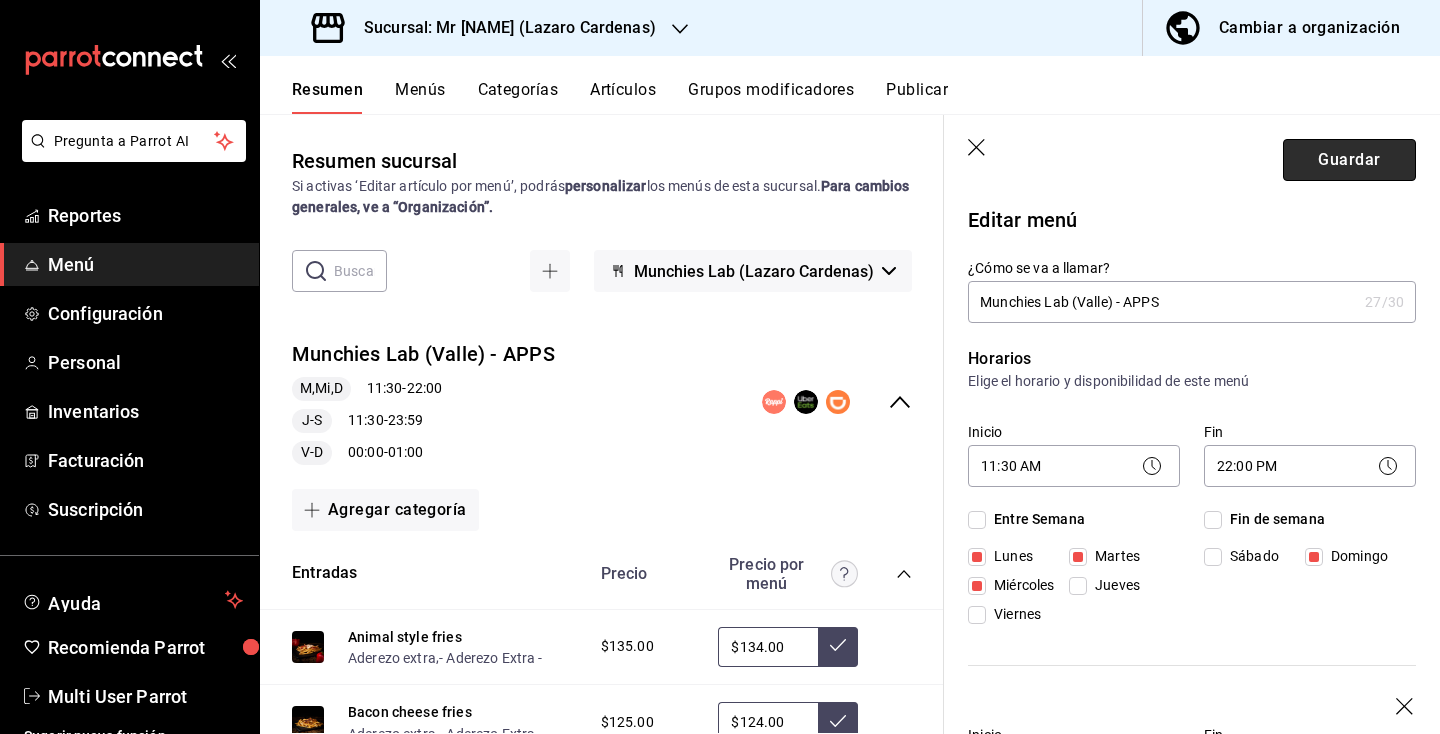 click on "Guardar" at bounding box center [1349, 160] 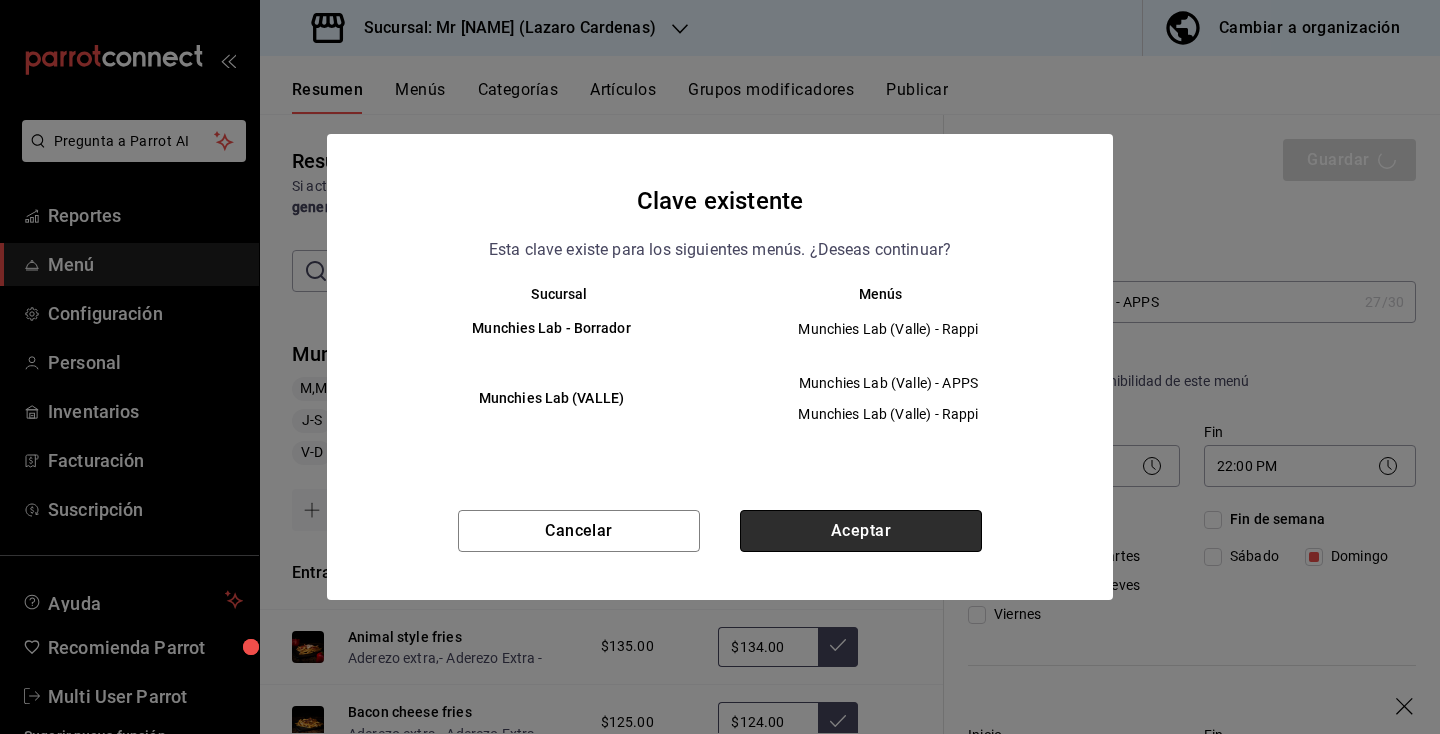 click on "Aceptar" at bounding box center (861, 531) 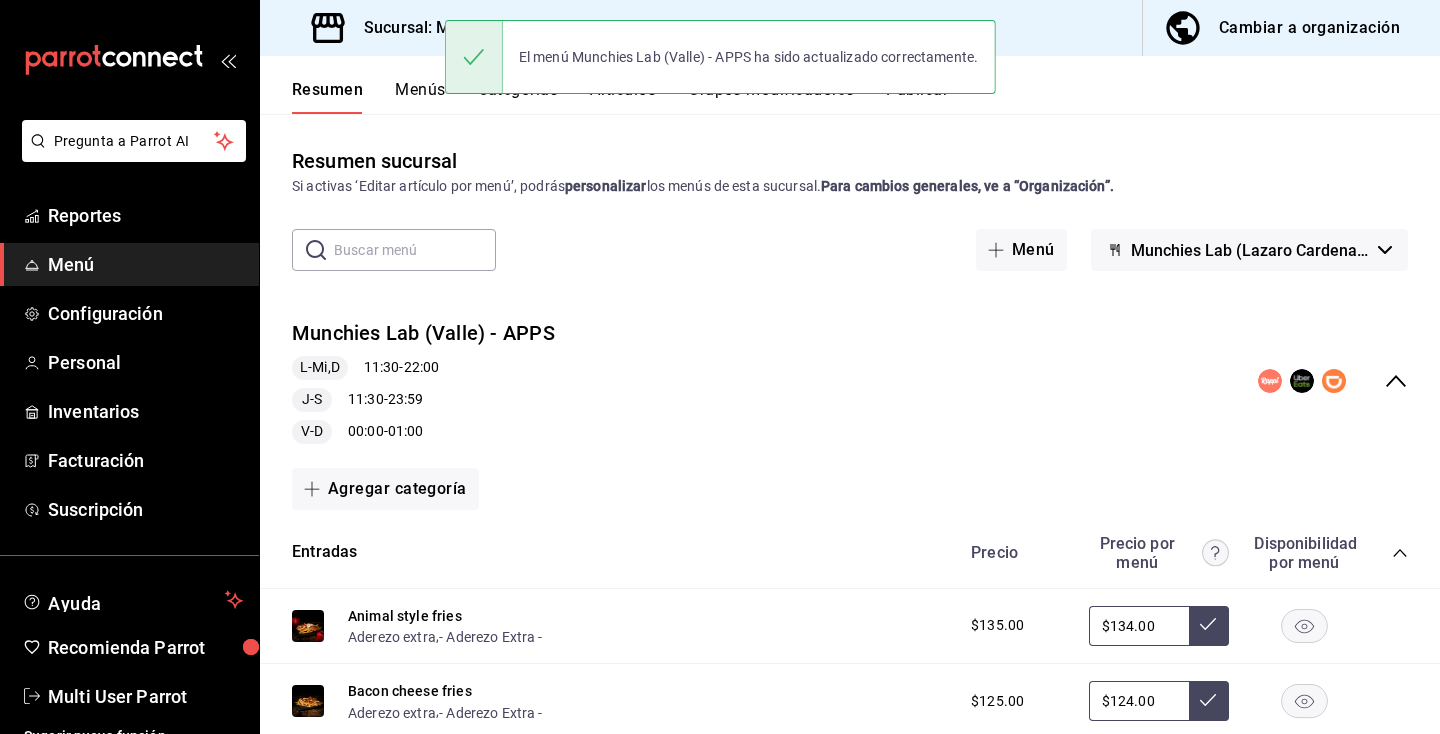 click 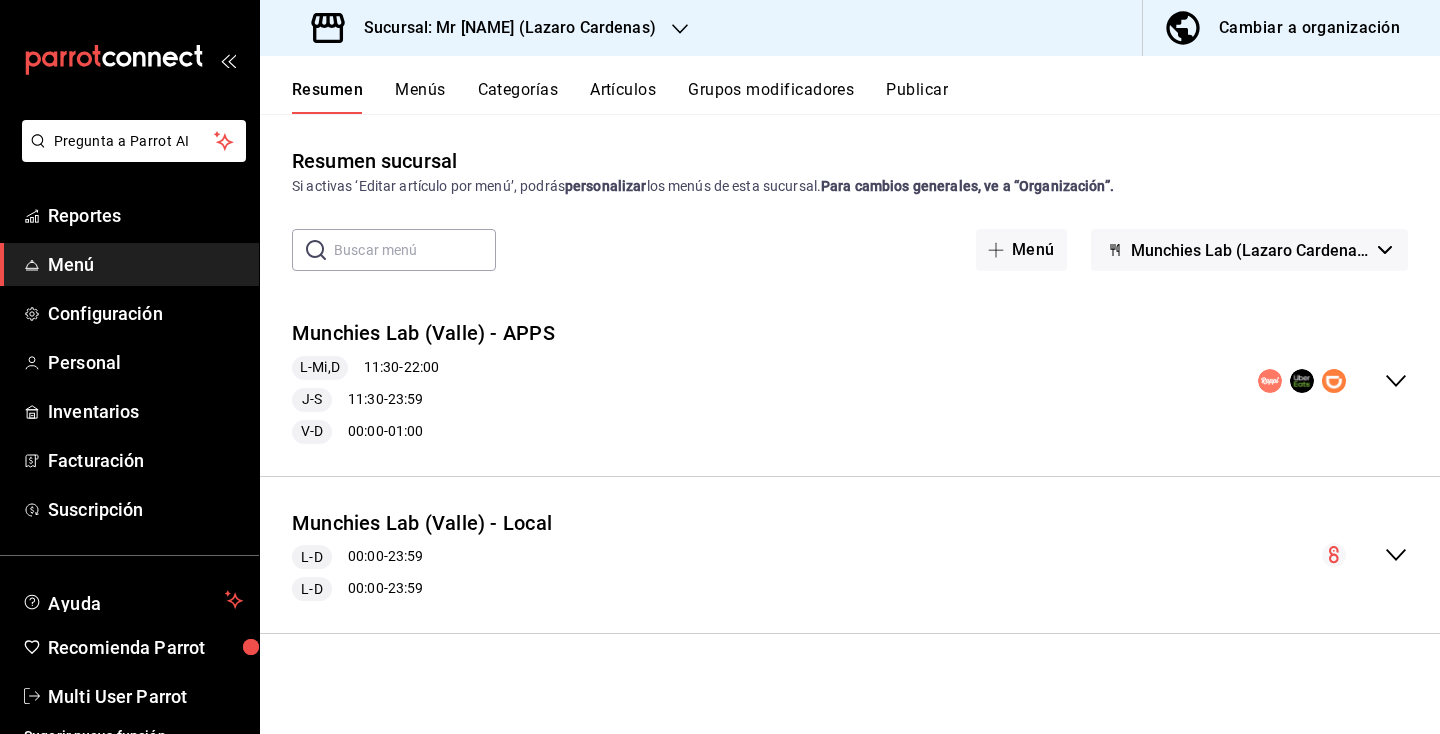 click on "Munchies Lab (Lazaro Cardenas)" at bounding box center (1249, 250) 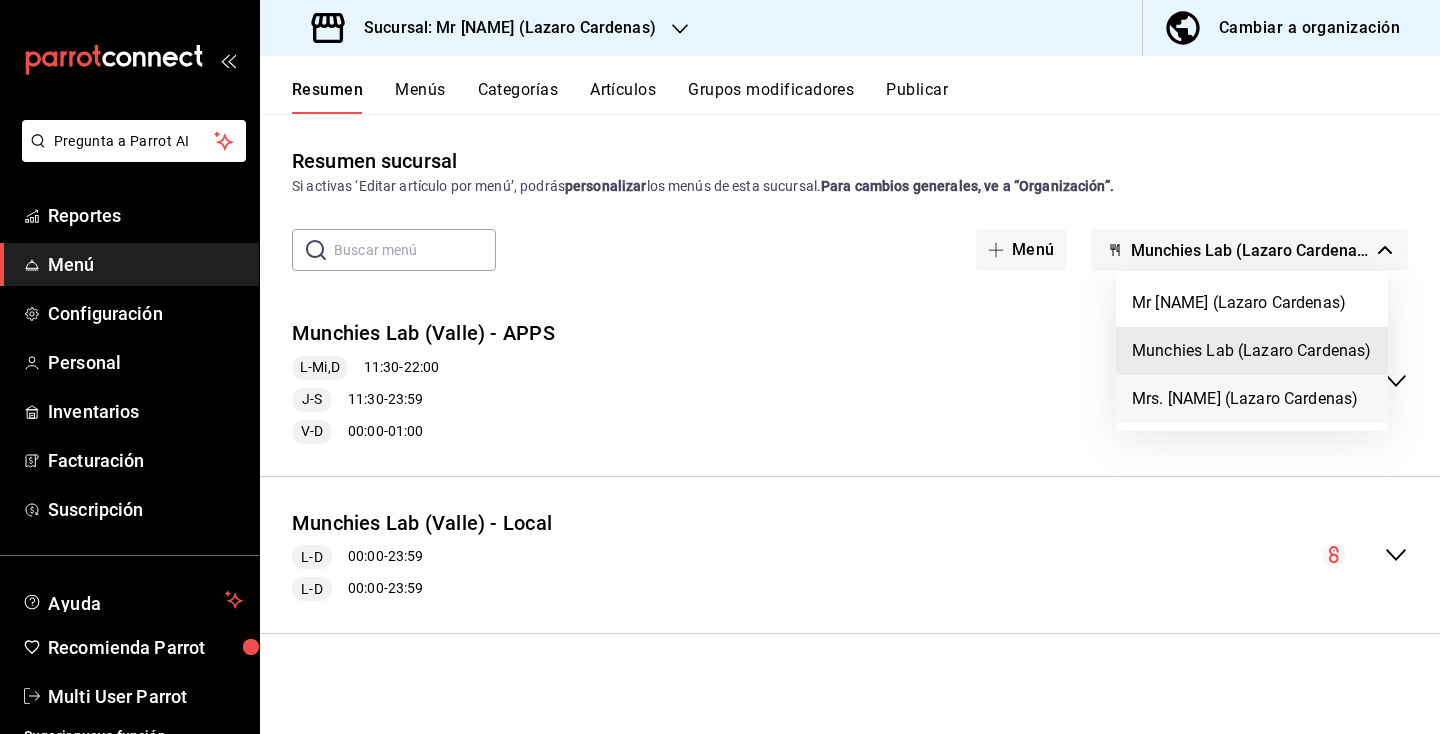 click on "Mrs. [NAME] (Lazaro Cardenas)" at bounding box center [1252, 399] 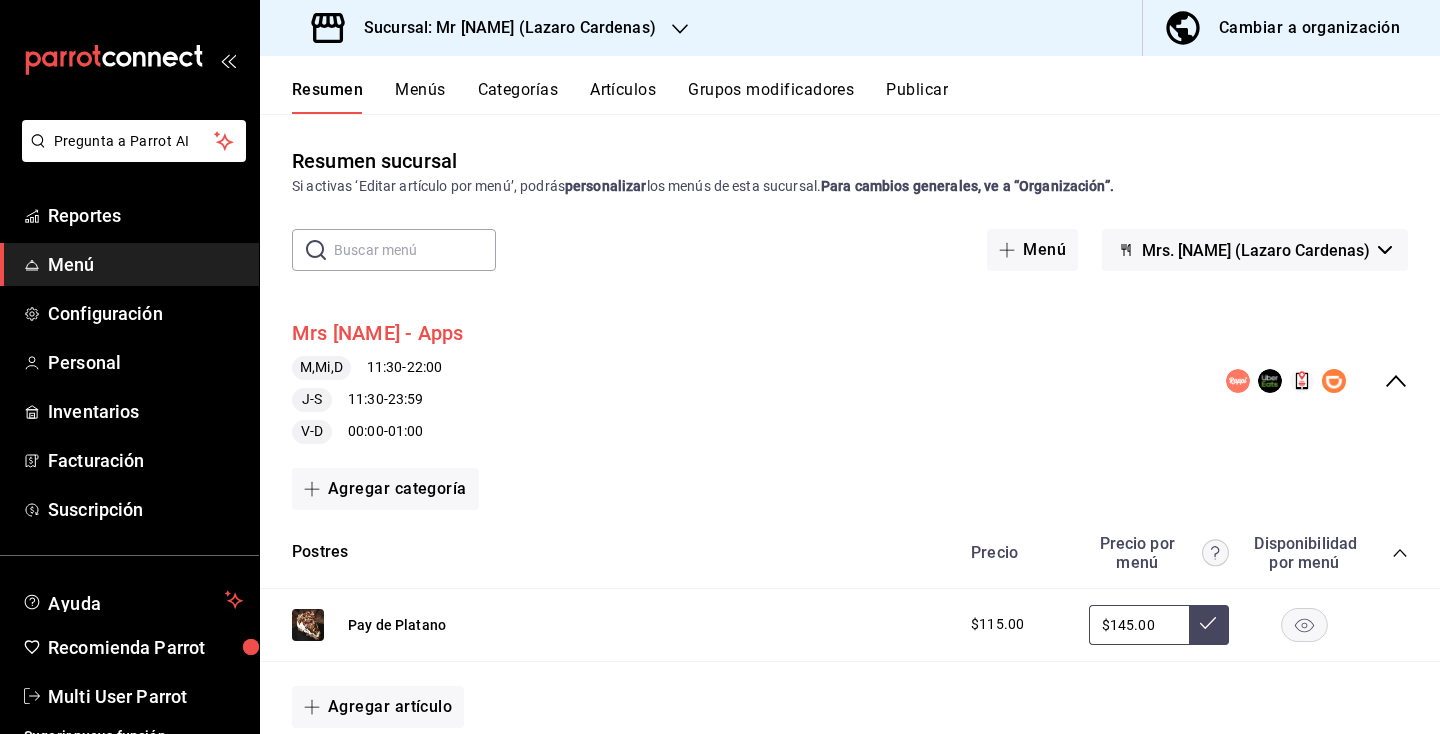 click on "Mrs [NAME] - Apps" at bounding box center [378, 333] 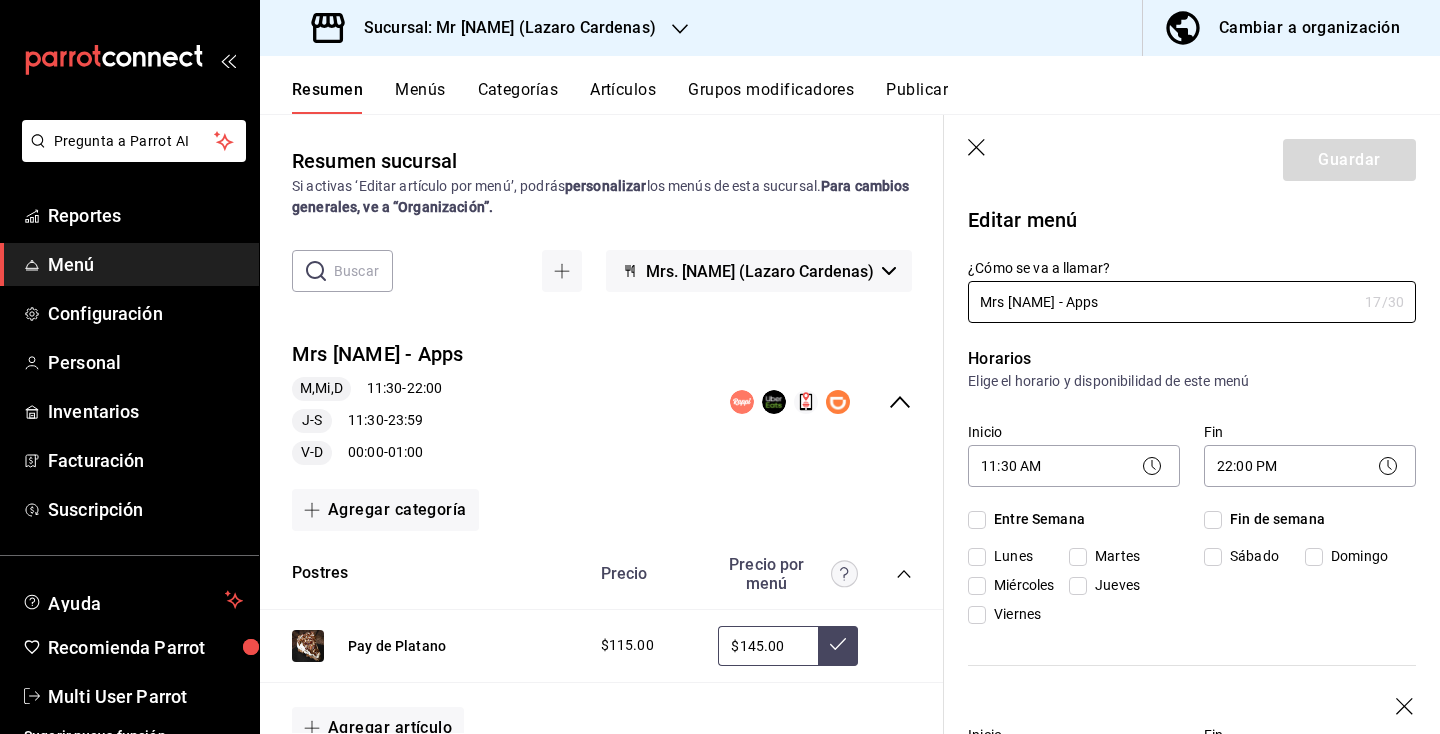 checkbox on "true" 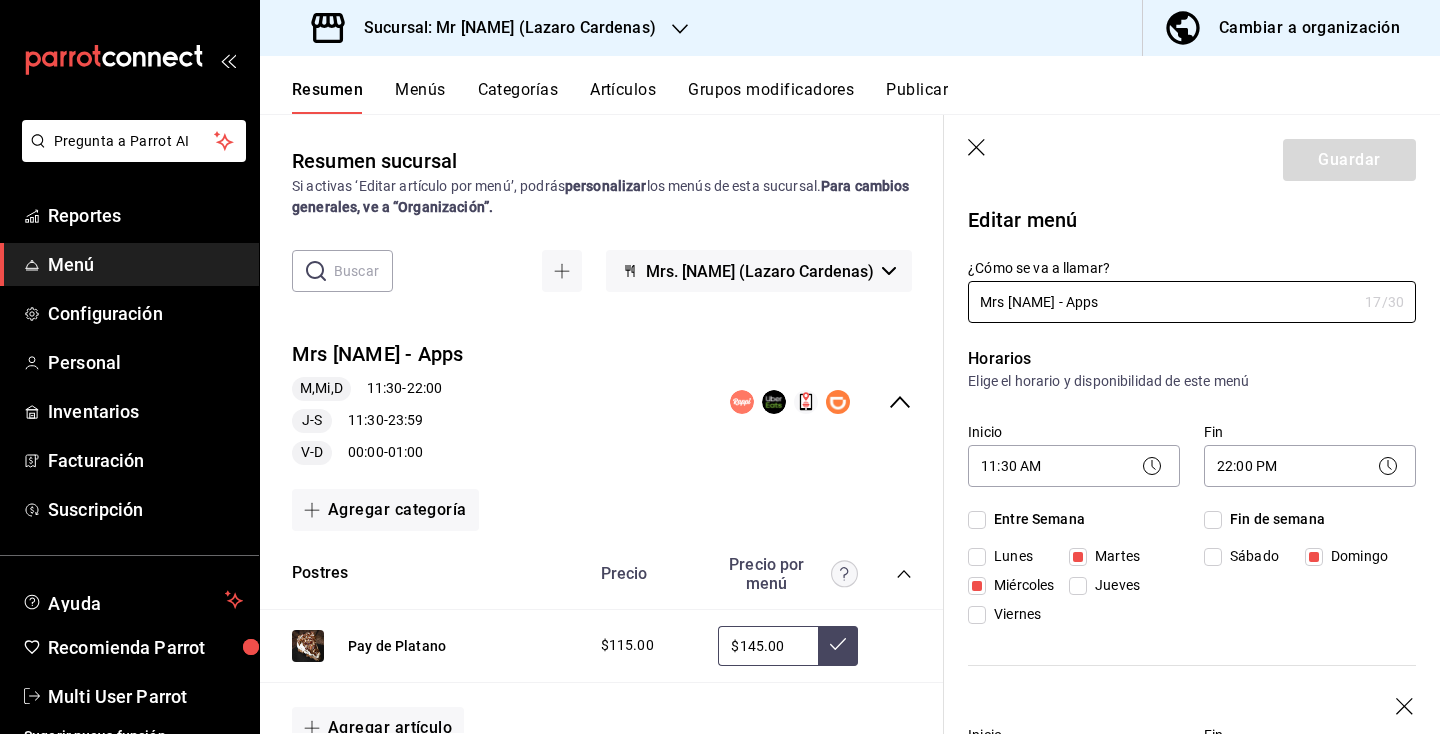 click on "Lunes" at bounding box center [977, 557] 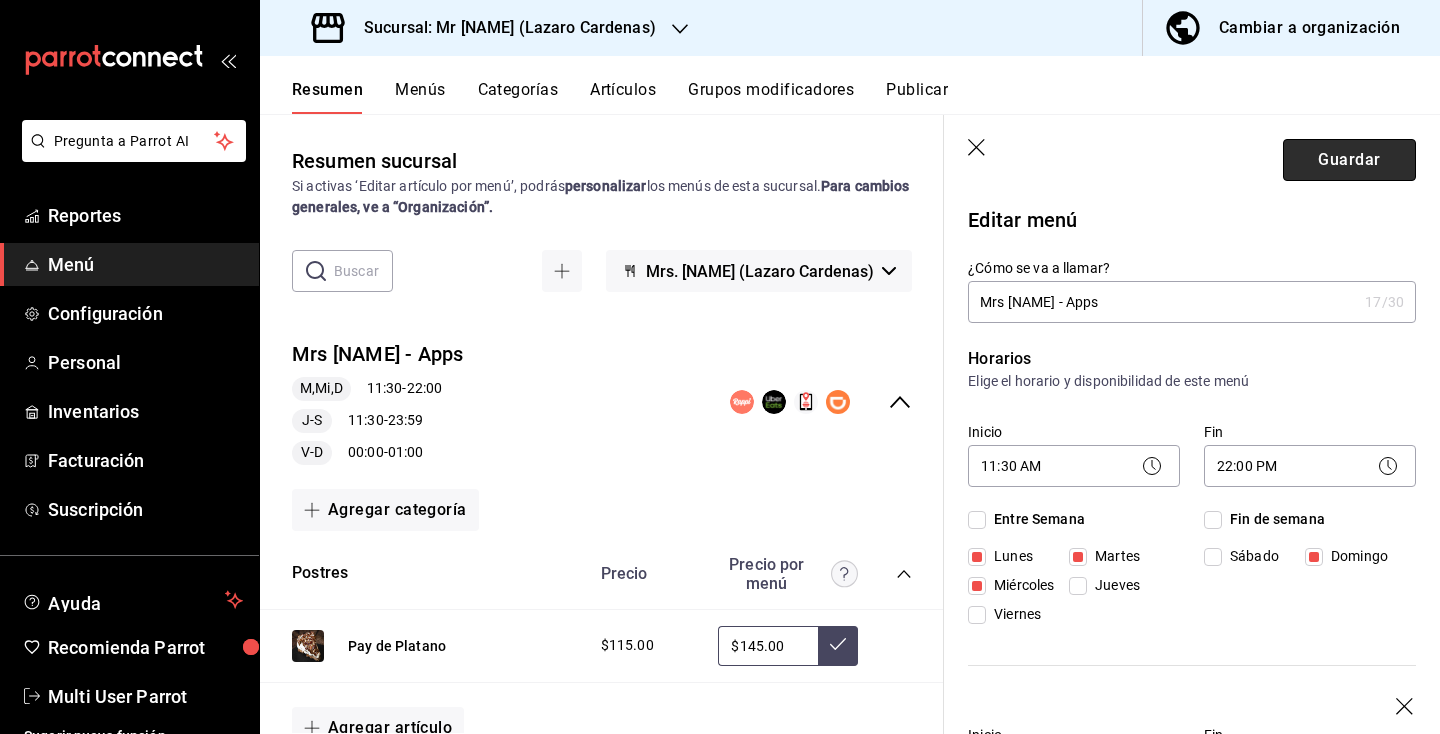 click on "Guardar" at bounding box center [1349, 160] 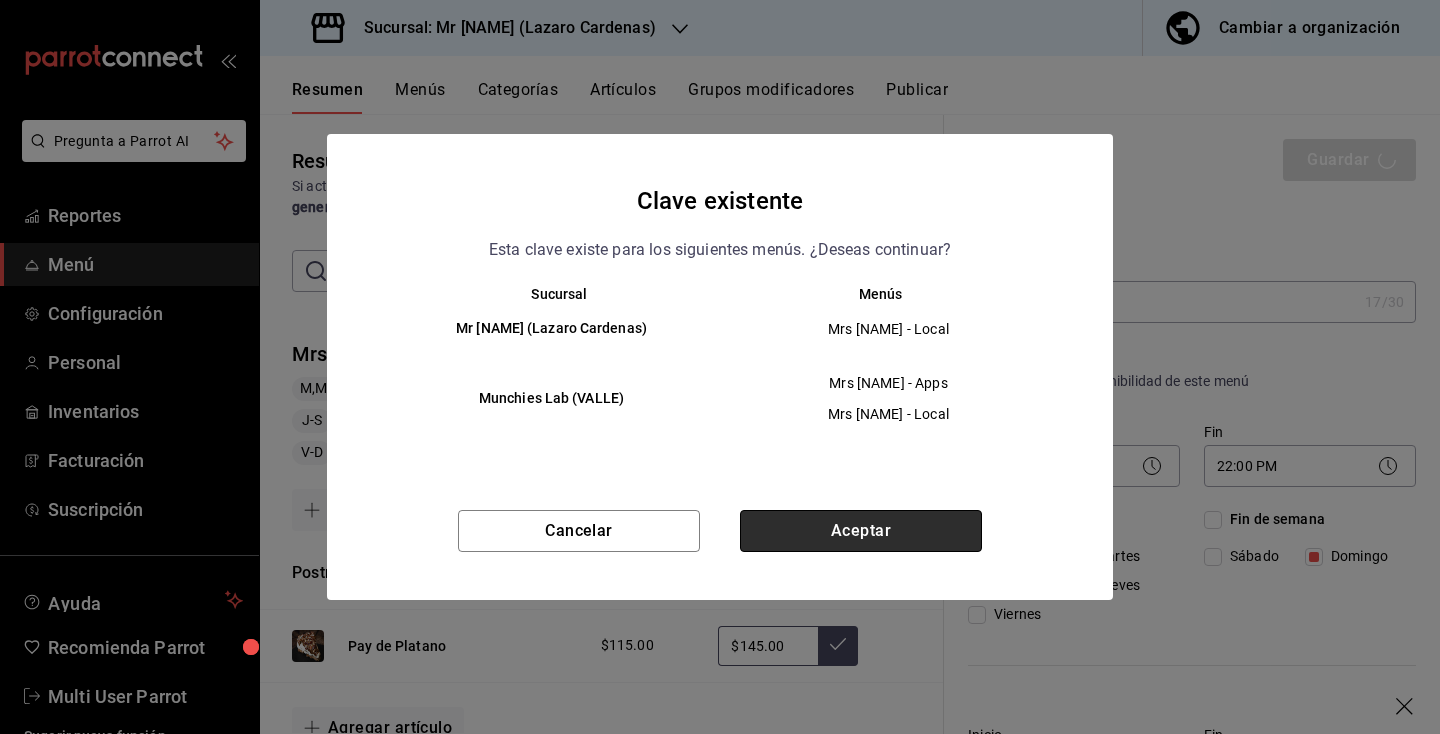 click on "Aceptar" at bounding box center (861, 531) 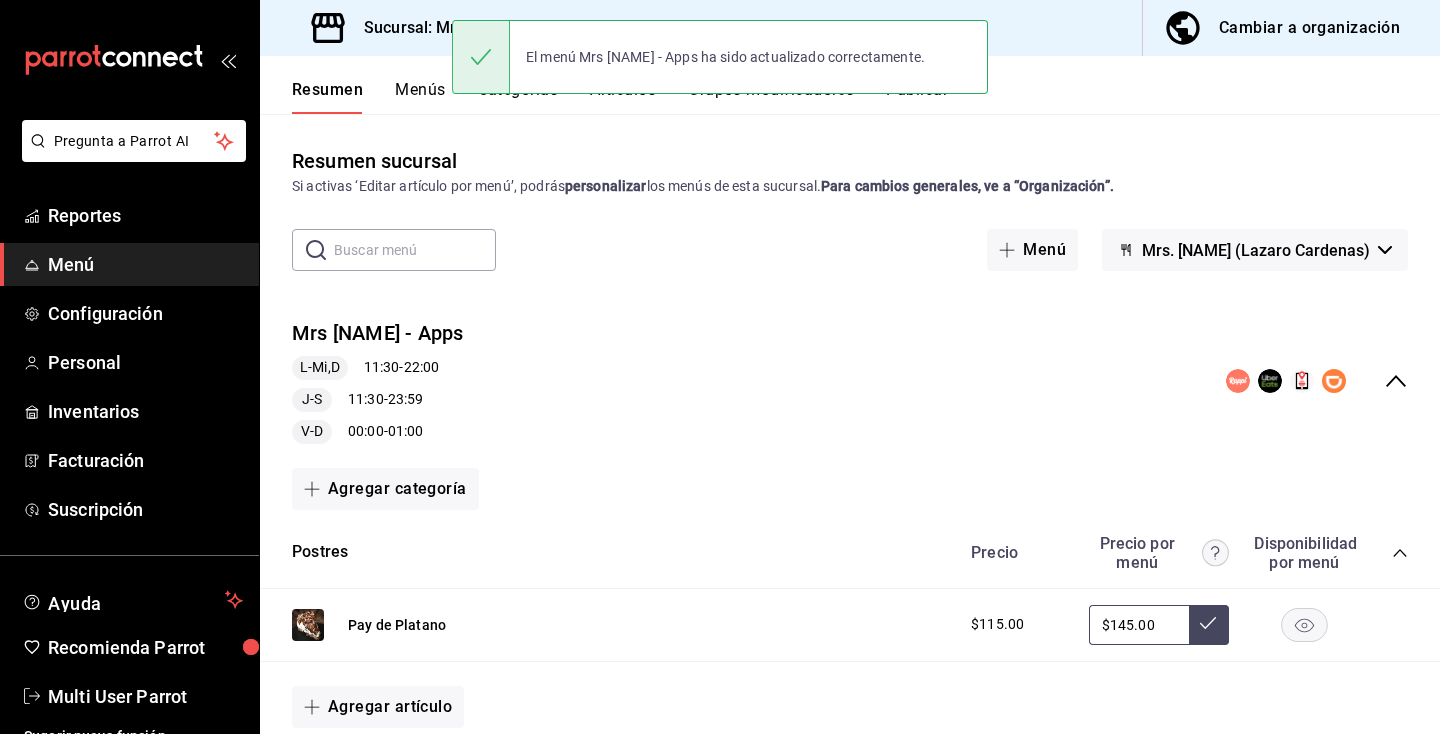 click on "Publicar" at bounding box center (917, 97) 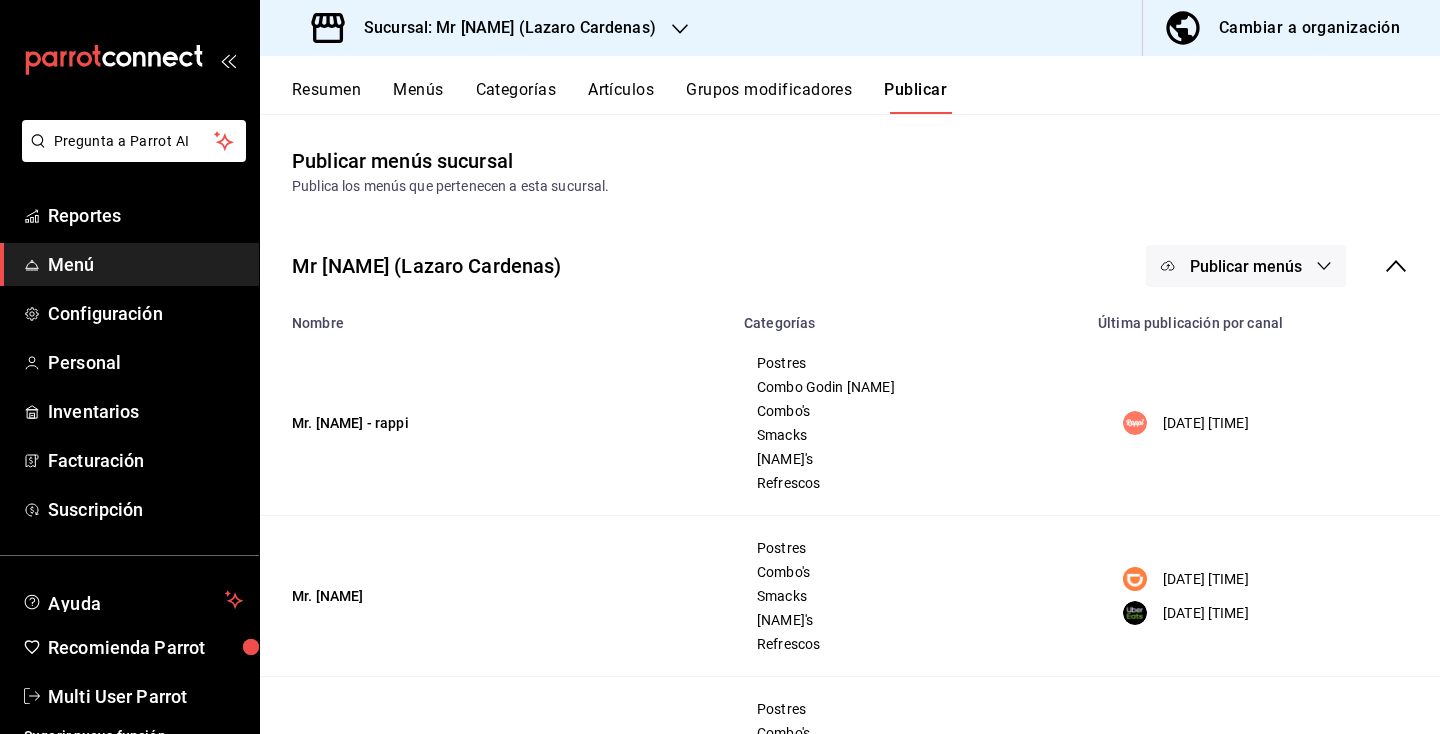 click on "Mr [NAME] (Lazaro Cardenas) Publicar menús" at bounding box center (850, 266) 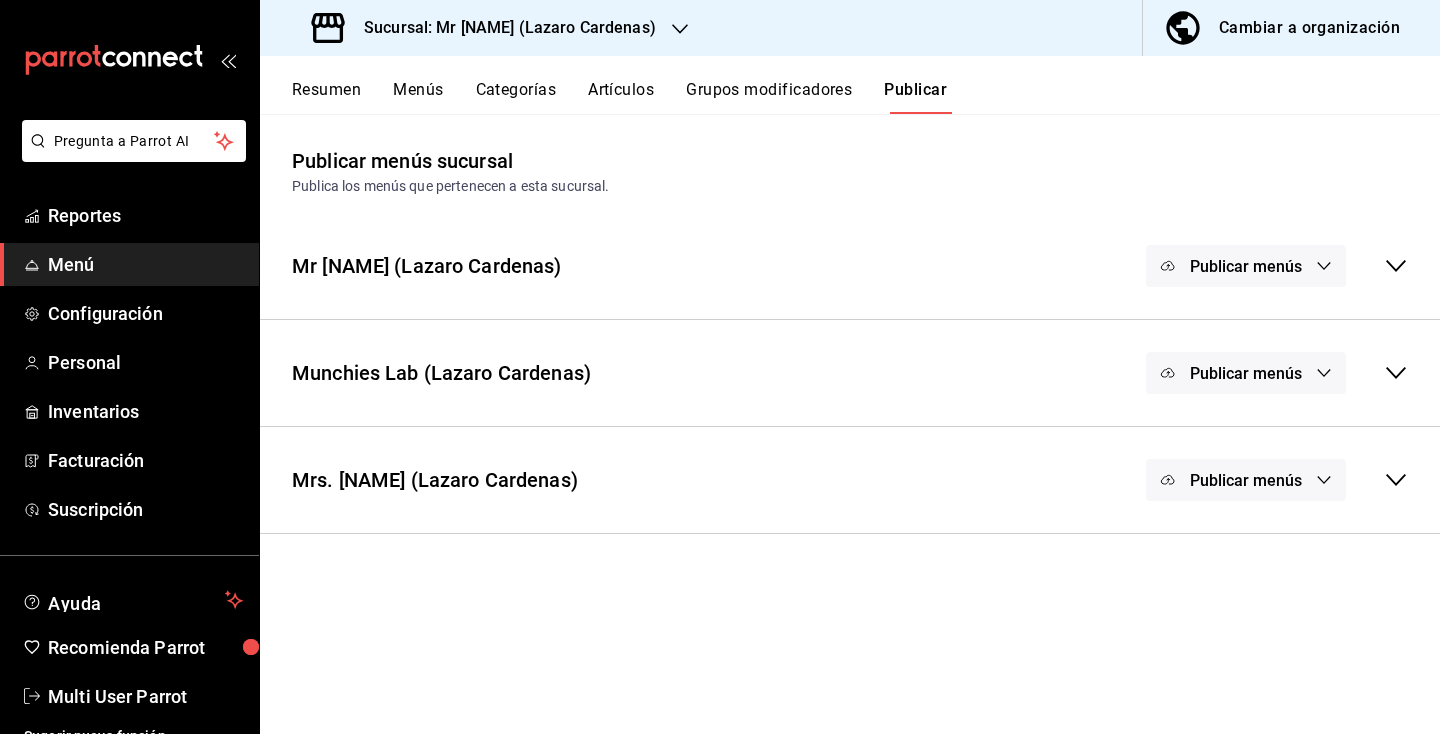 click on "Publicar menús" at bounding box center (1246, 373) 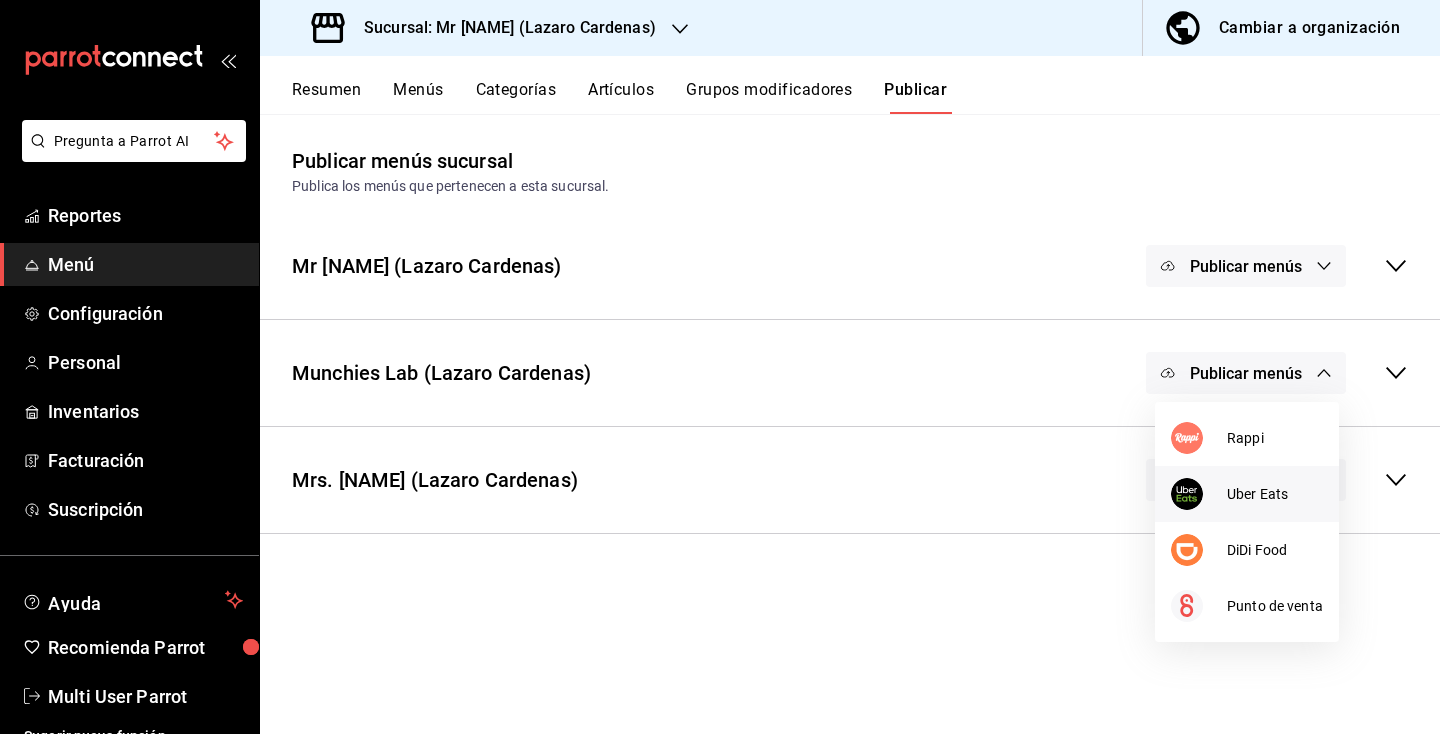 click on "Uber Eats" at bounding box center [1247, 494] 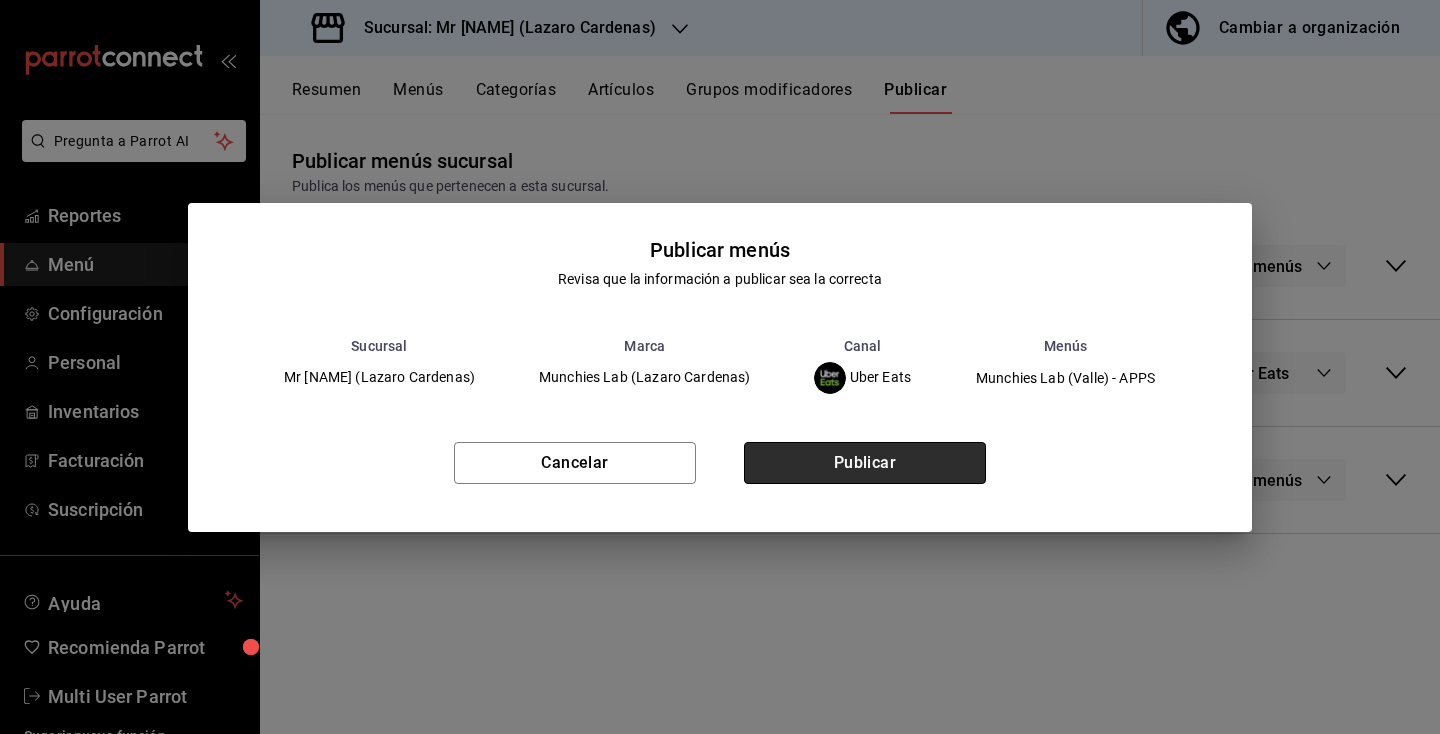click on "Publicar" at bounding box center [865, 463] 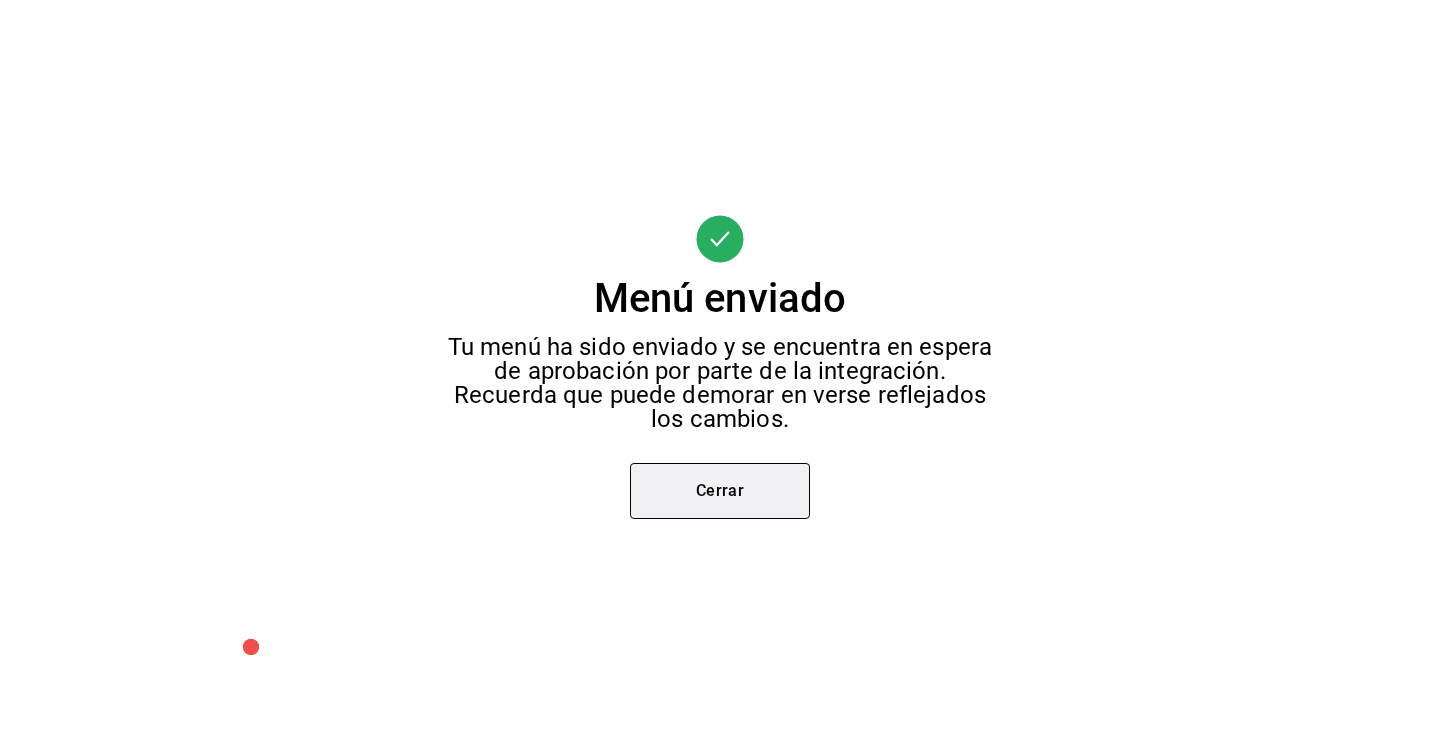 click on "Cerrar" at bounding box center [720, 491] 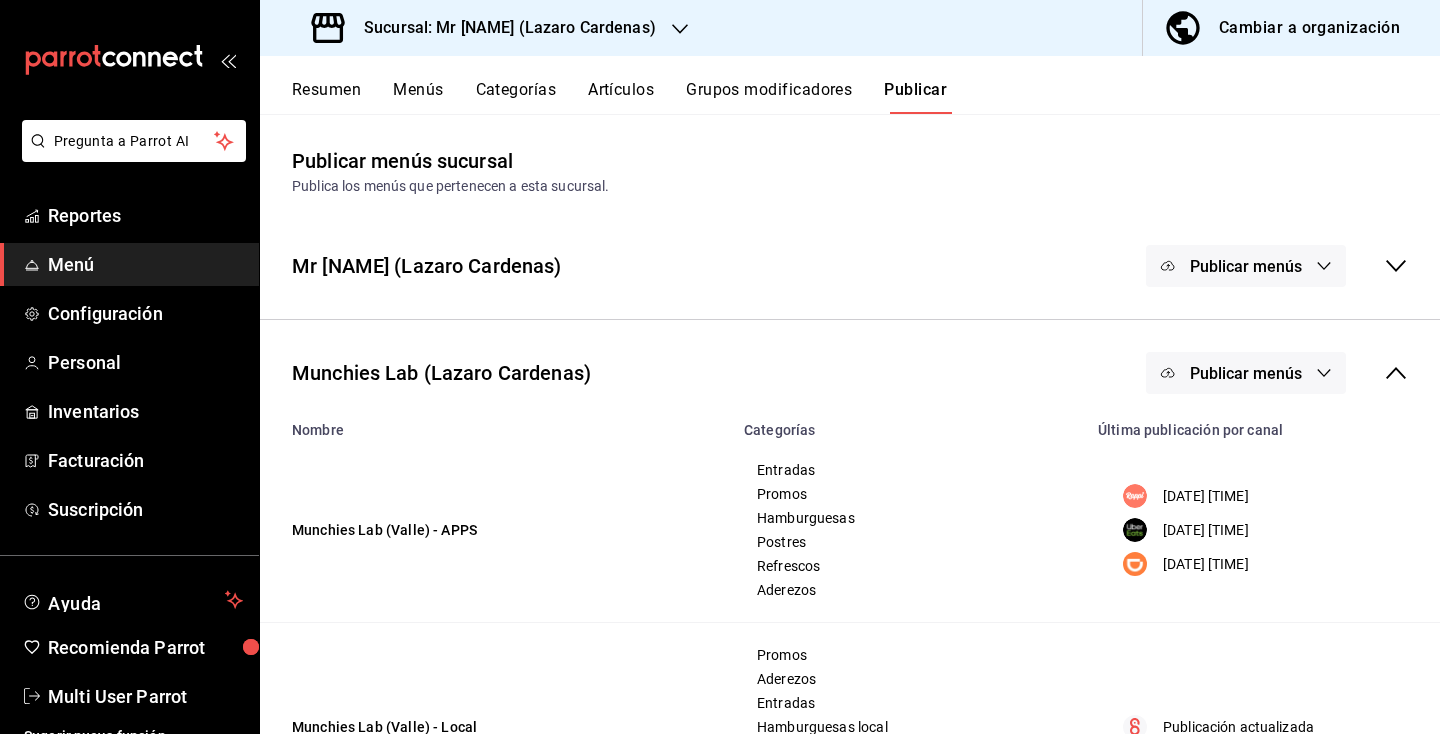 click 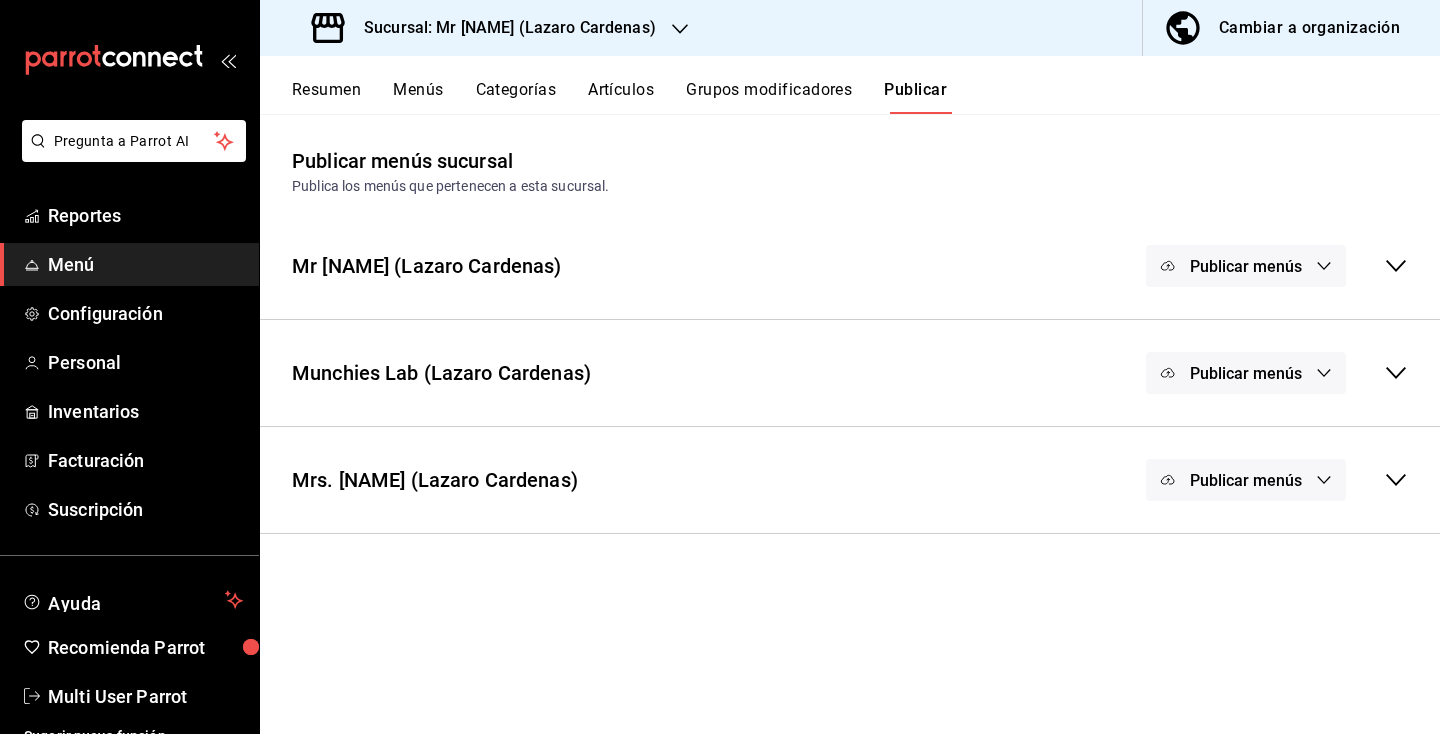 click on "Publicar menús" at bounding box center (1246, 373) 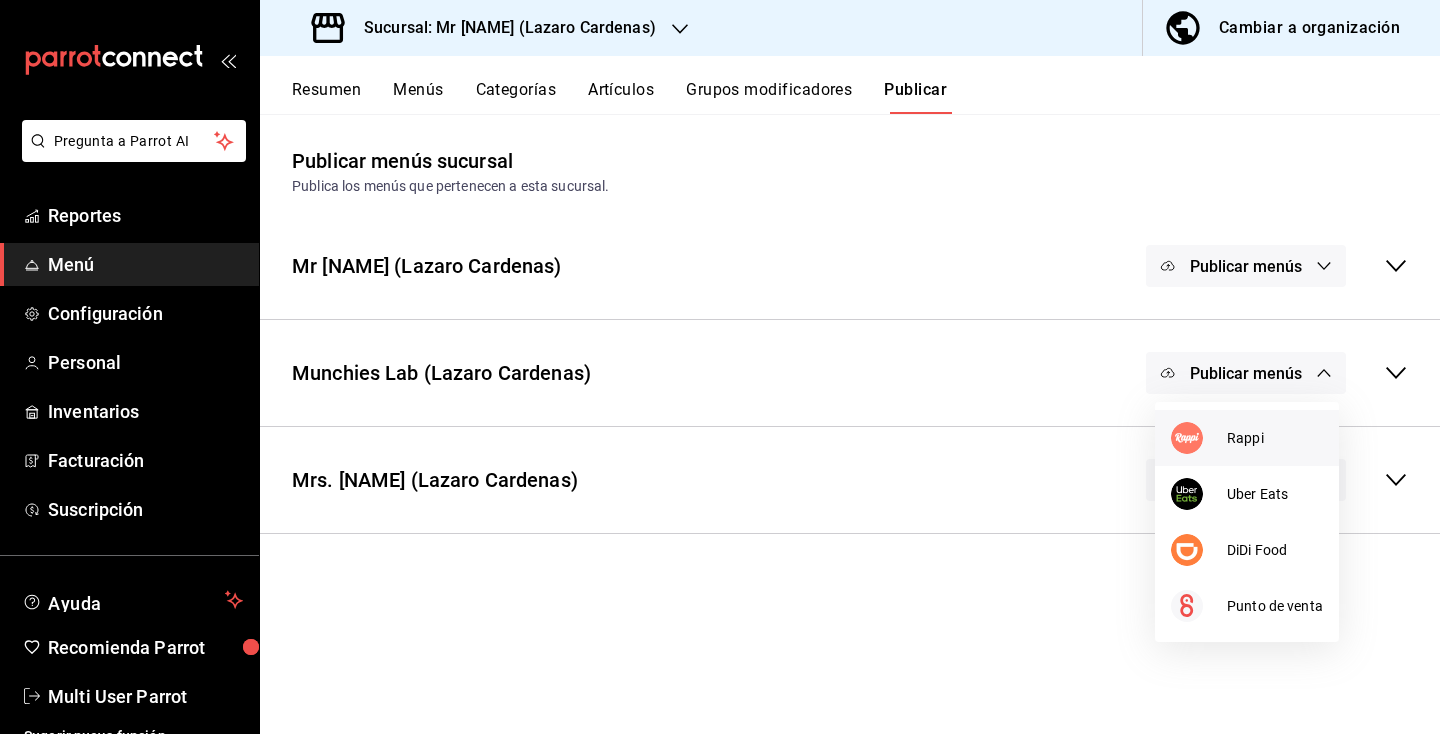 click on "Rappi" at bounding box center [1275, 438] 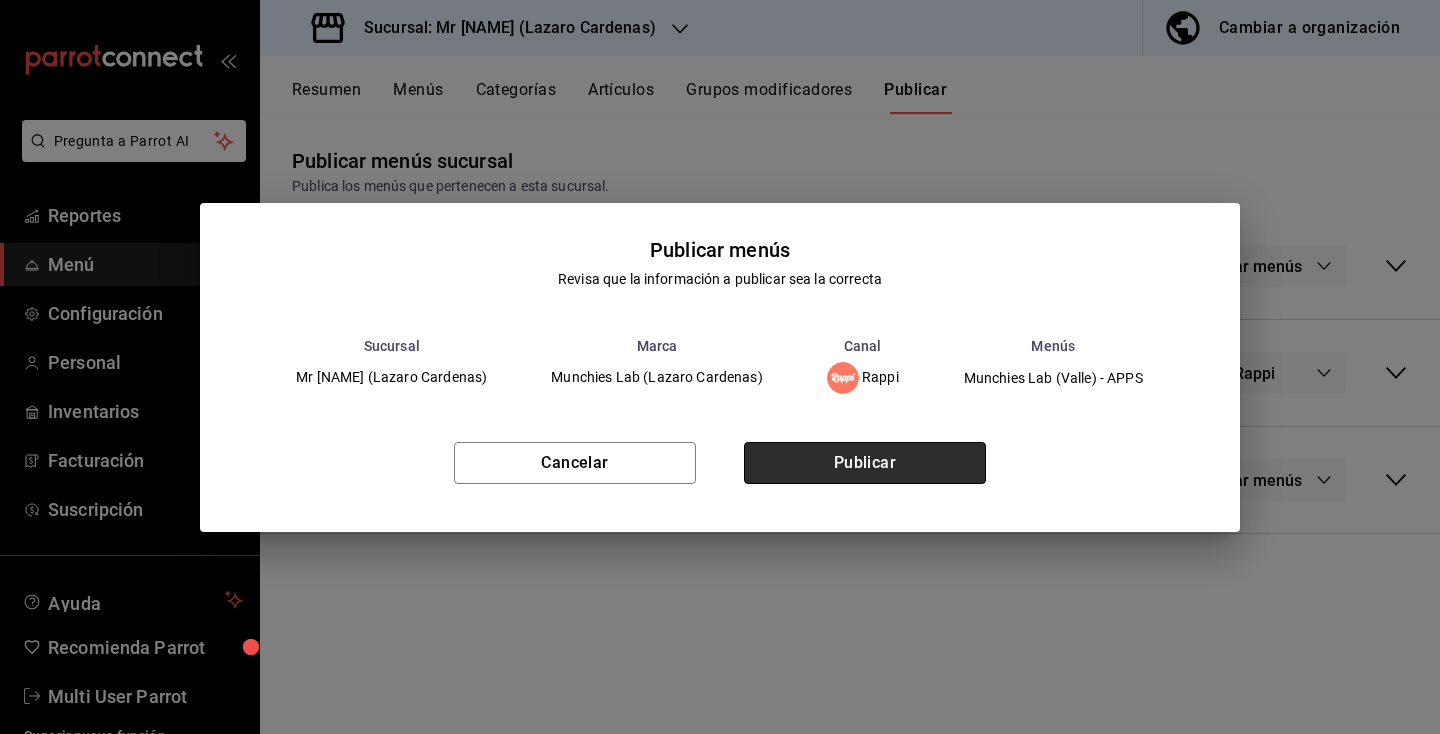 click on "Publicar" at bounding box center (865, 463) 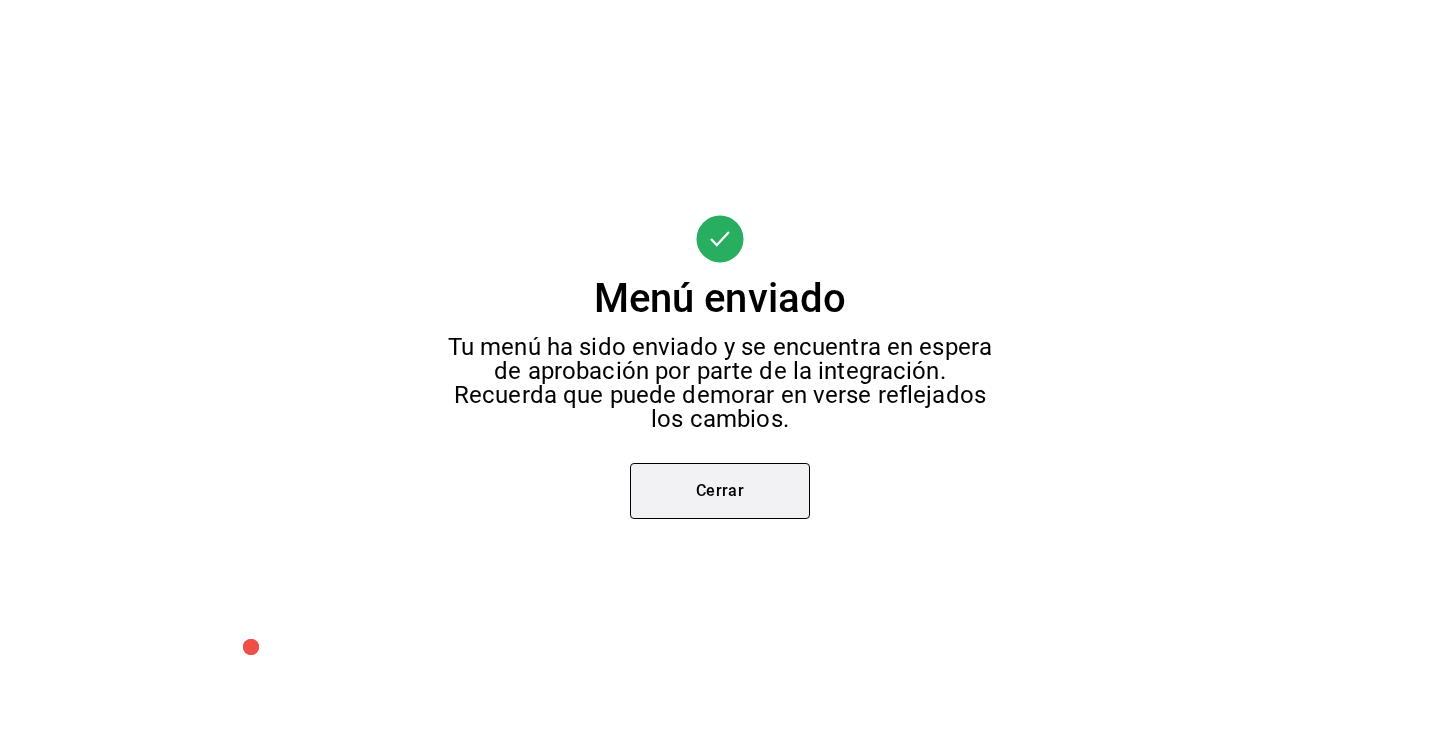 click on "Cerrar" at bounding box center (720, 491) 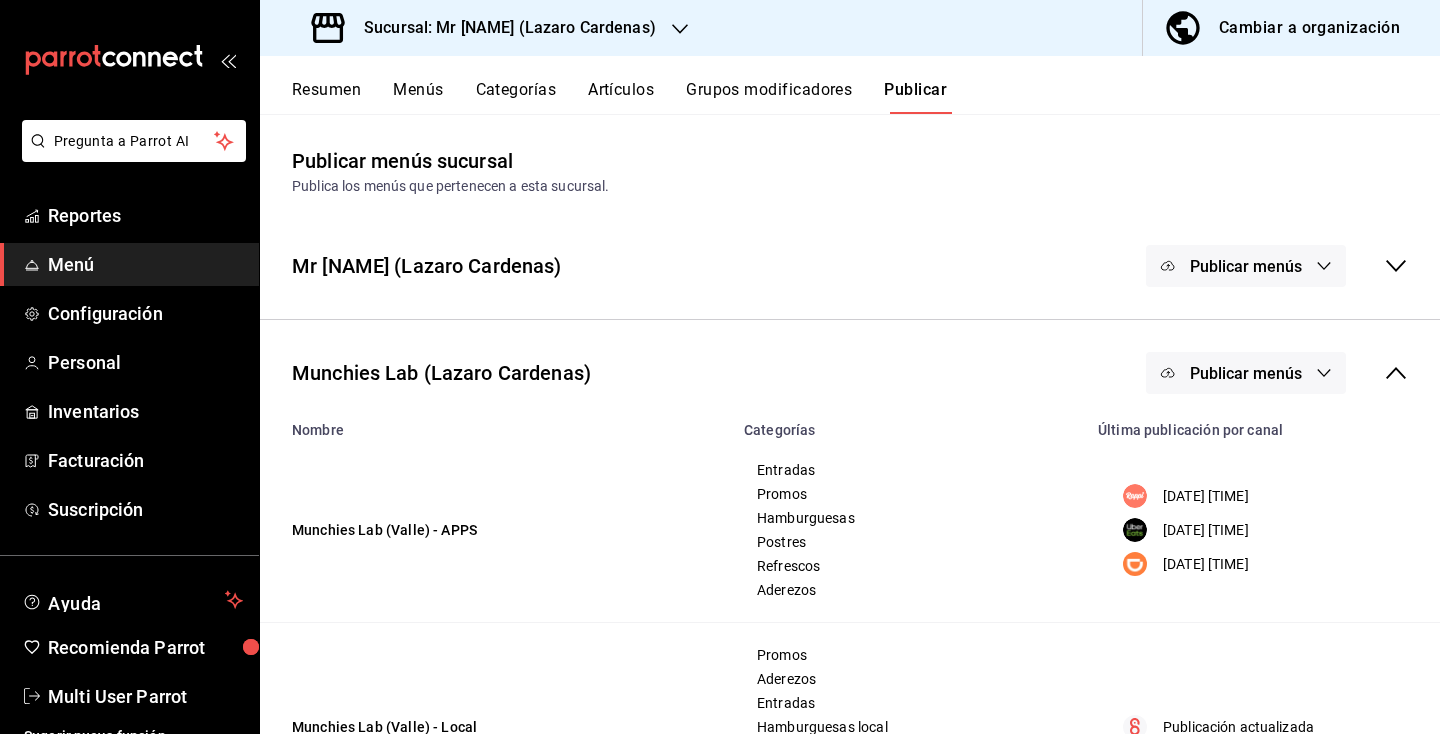 click on "Publicar menús" at bounding box center (1246, 373) 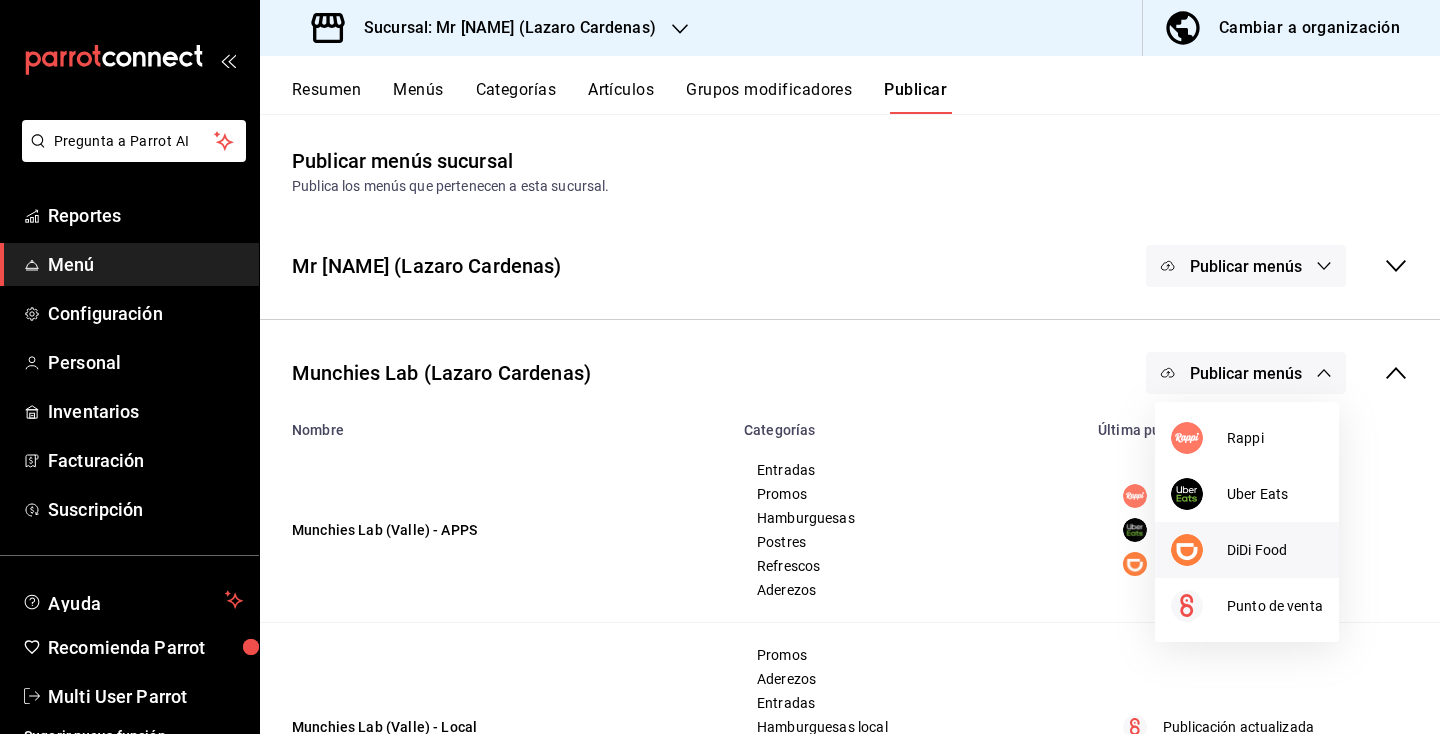 click at bounding box center [1199, 550] 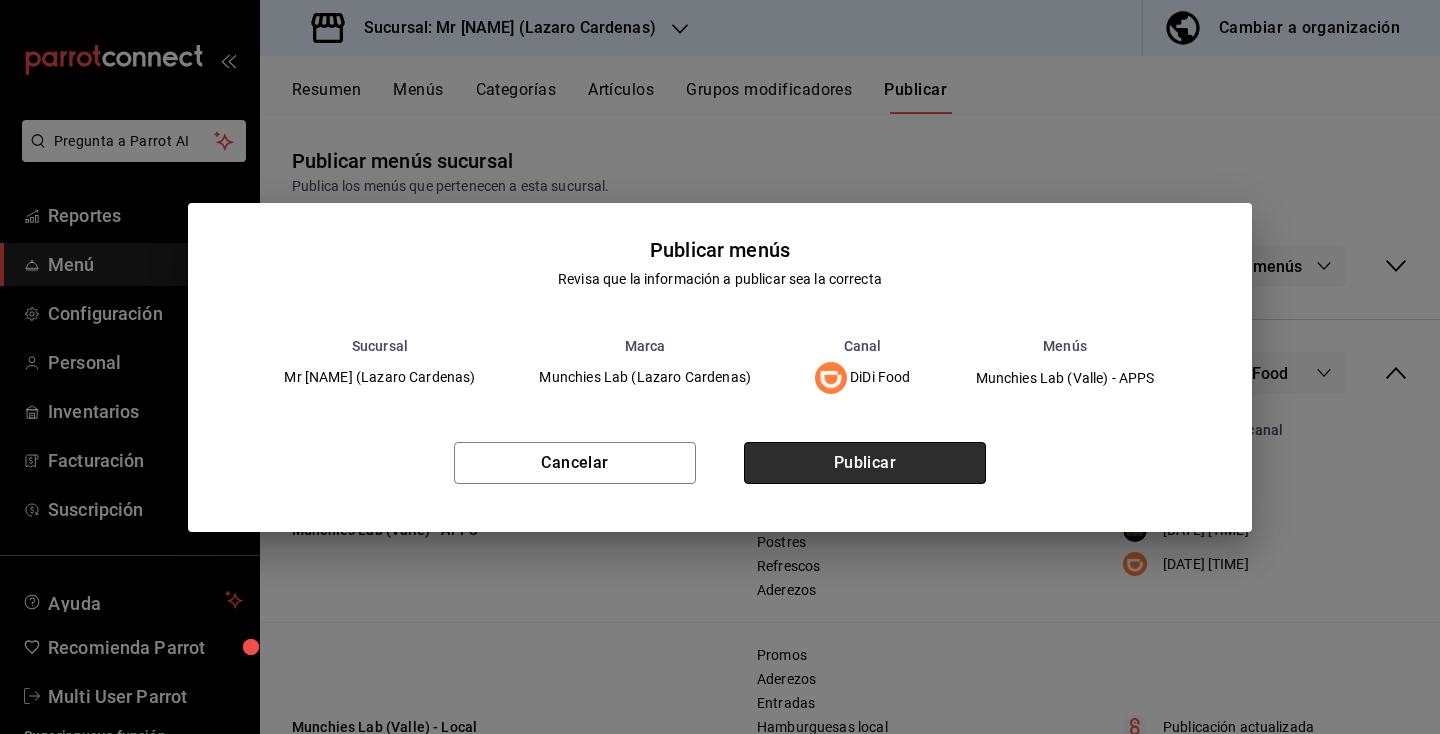 click on "Publicar" at bounding box center [865, 463] 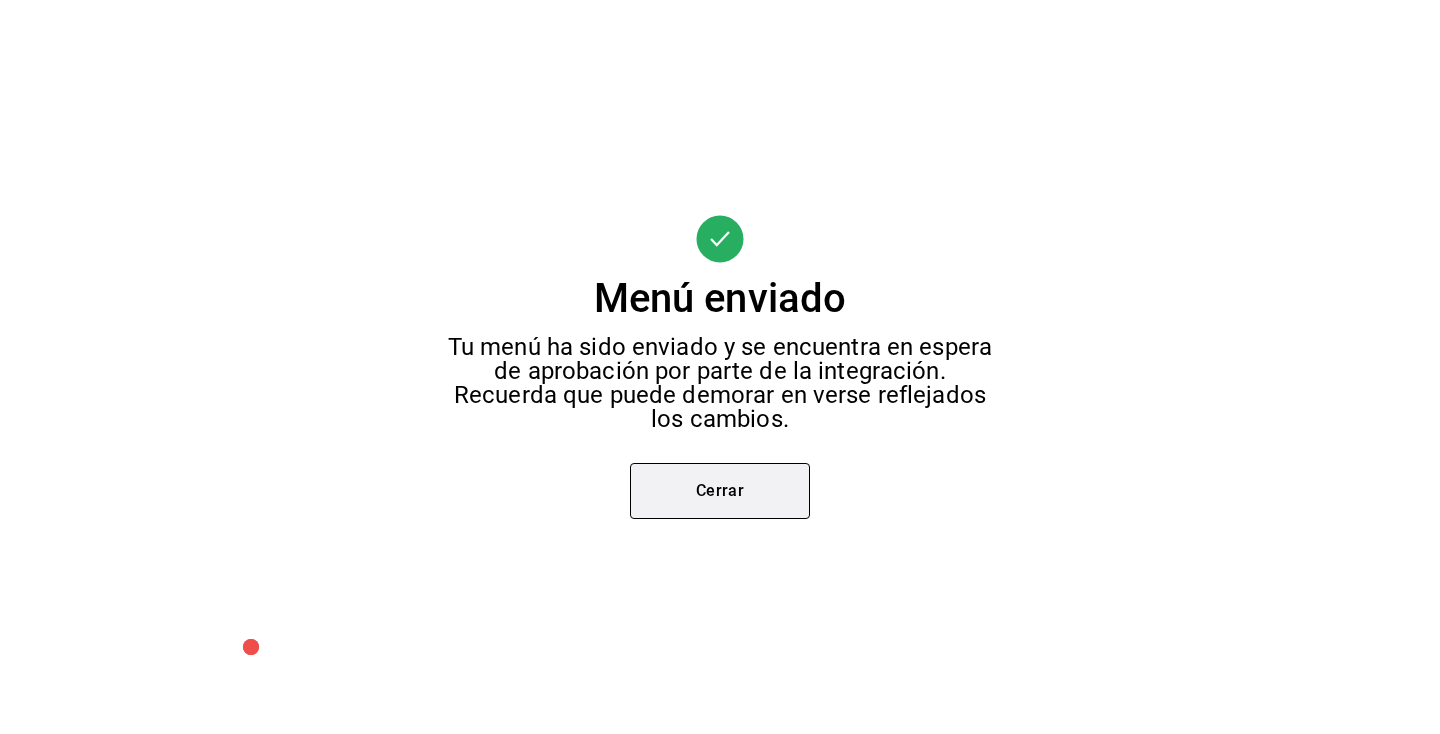 click on "Cerrar" at bounding box center (720, 491) 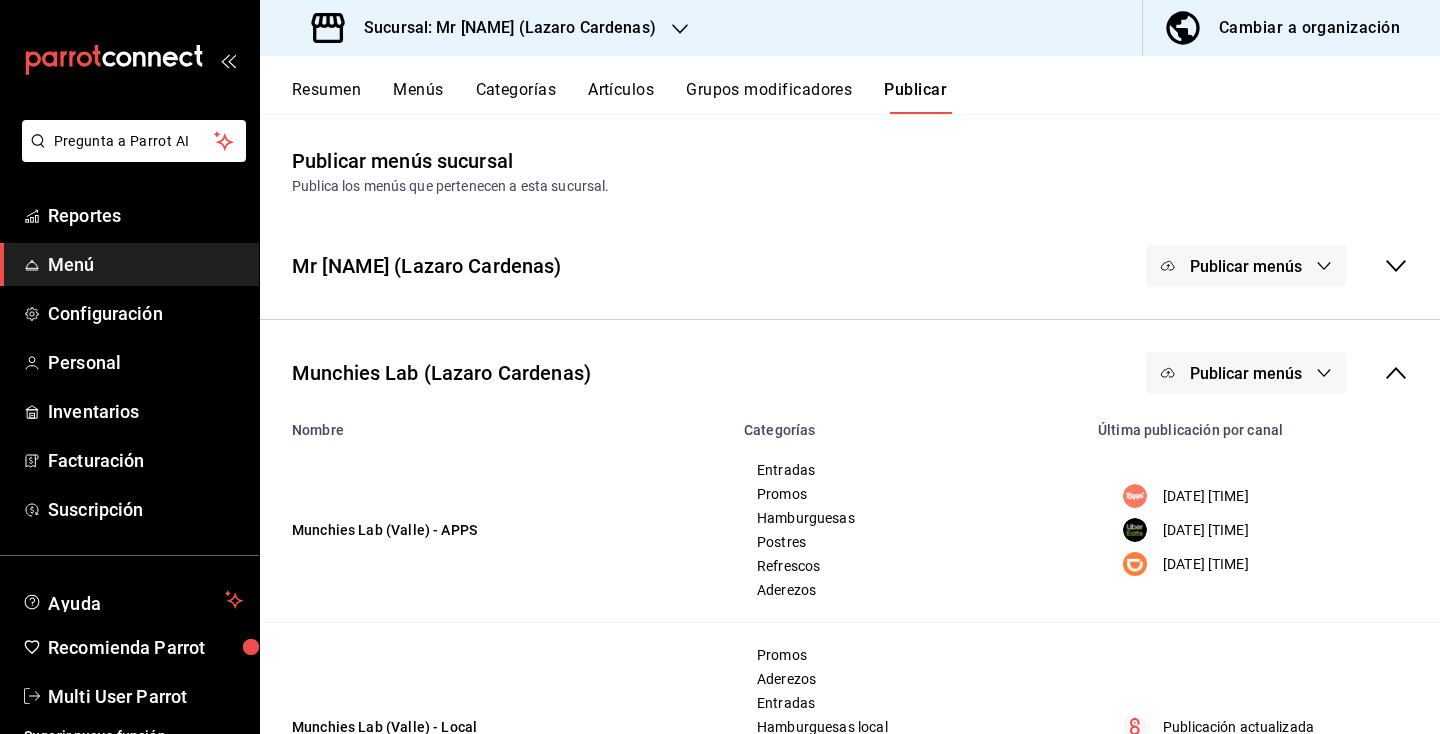 click on "Publicar menús" at bounding box center (1277, 373) 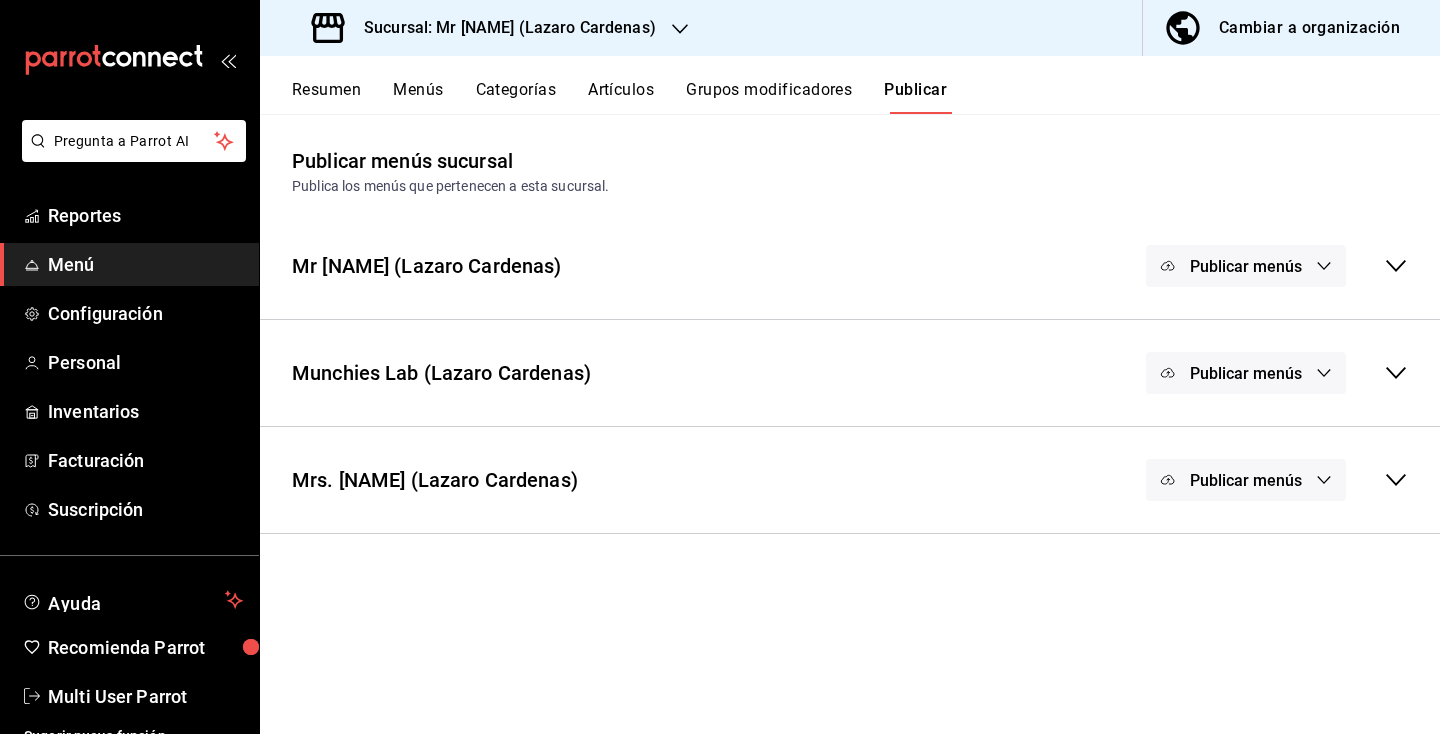 click on "Publicar menús" at bounding box center [1246, 480] 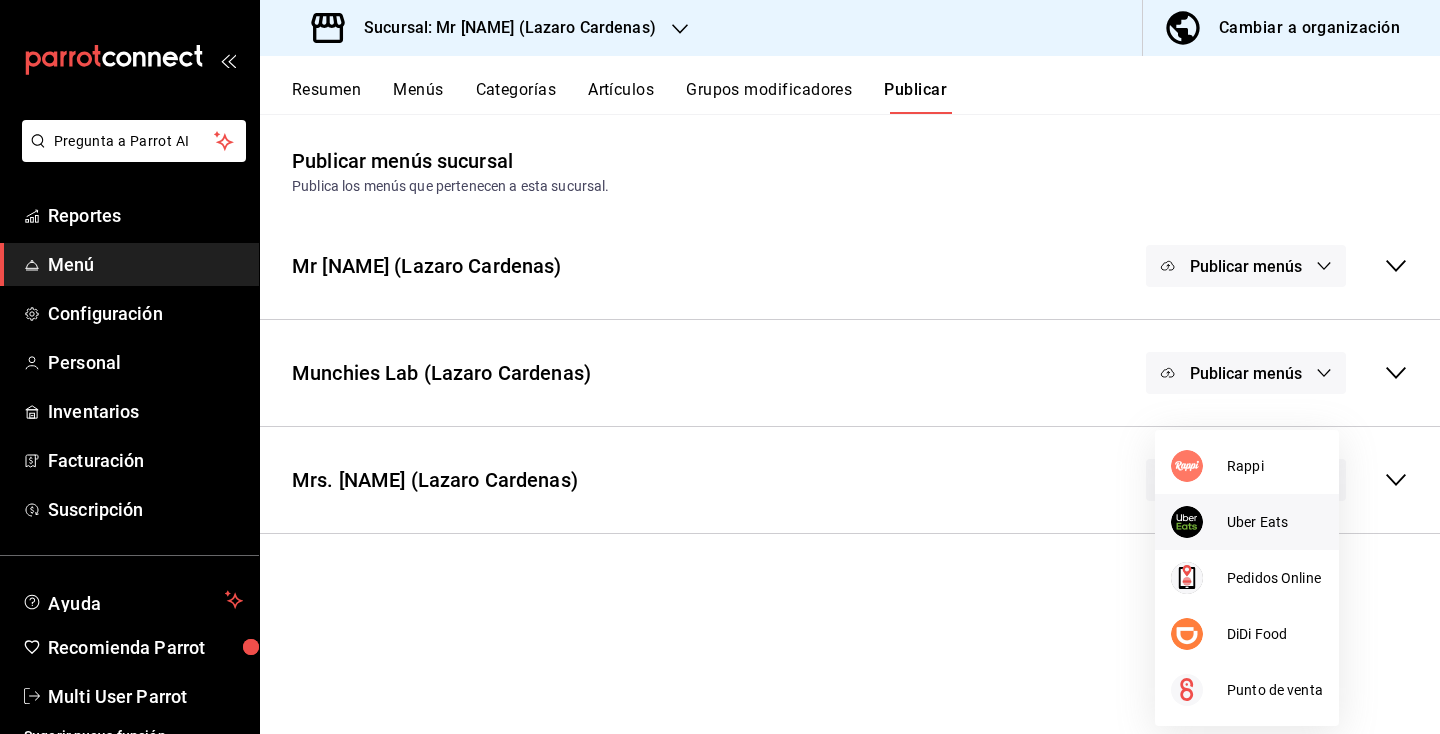 click on "Uber Eats" at bounding box center (1275, 522) 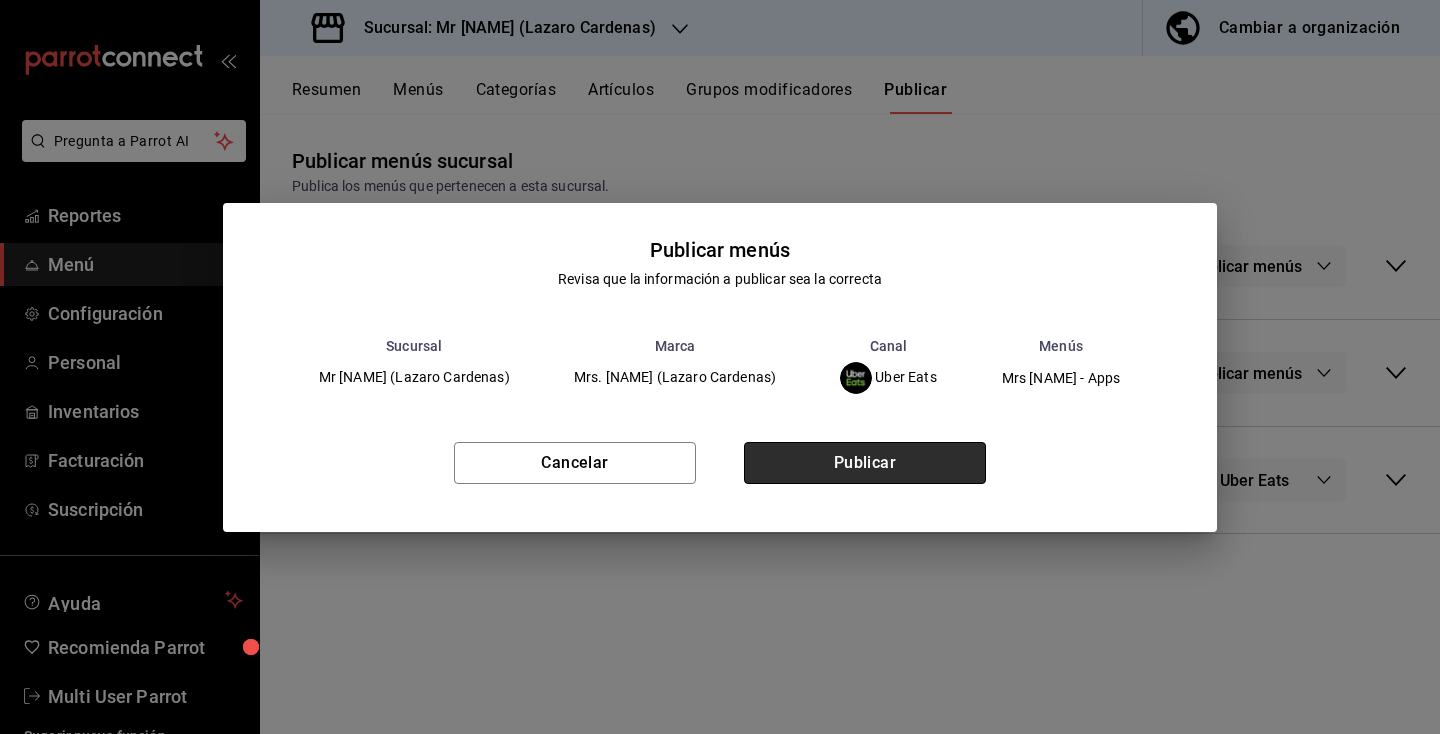click on "Publicar" at bounding box center [865, 463] 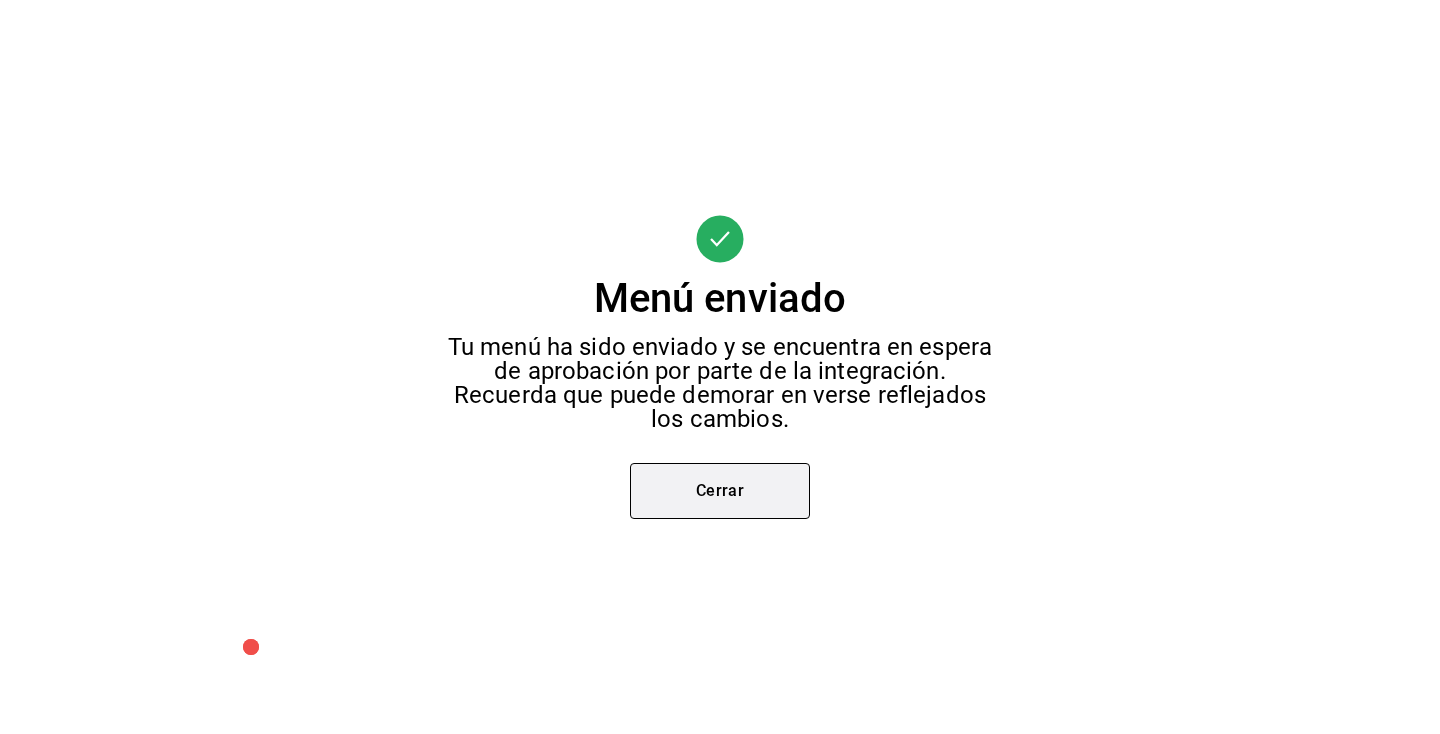 scroll, scrollTop: 85, scrollLeft: 0, axis: vertical 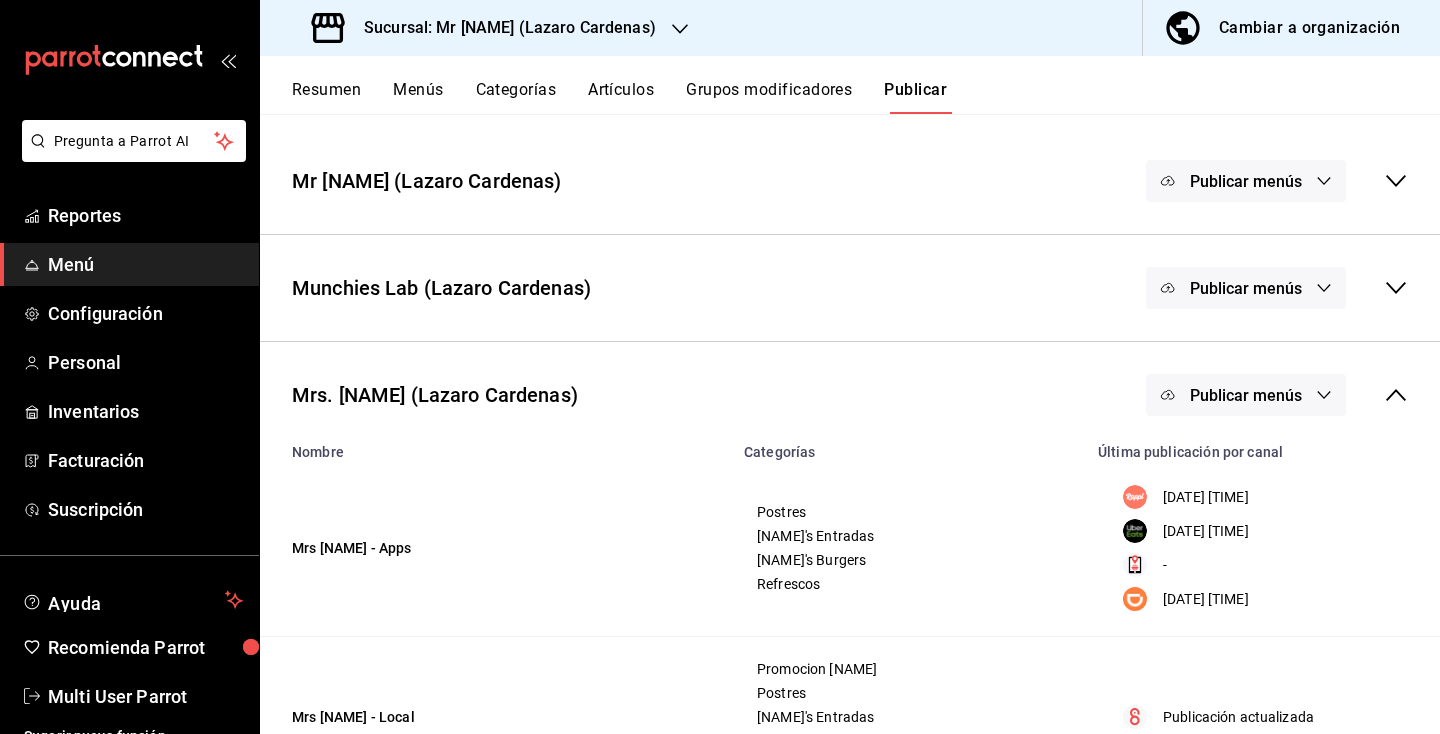 click 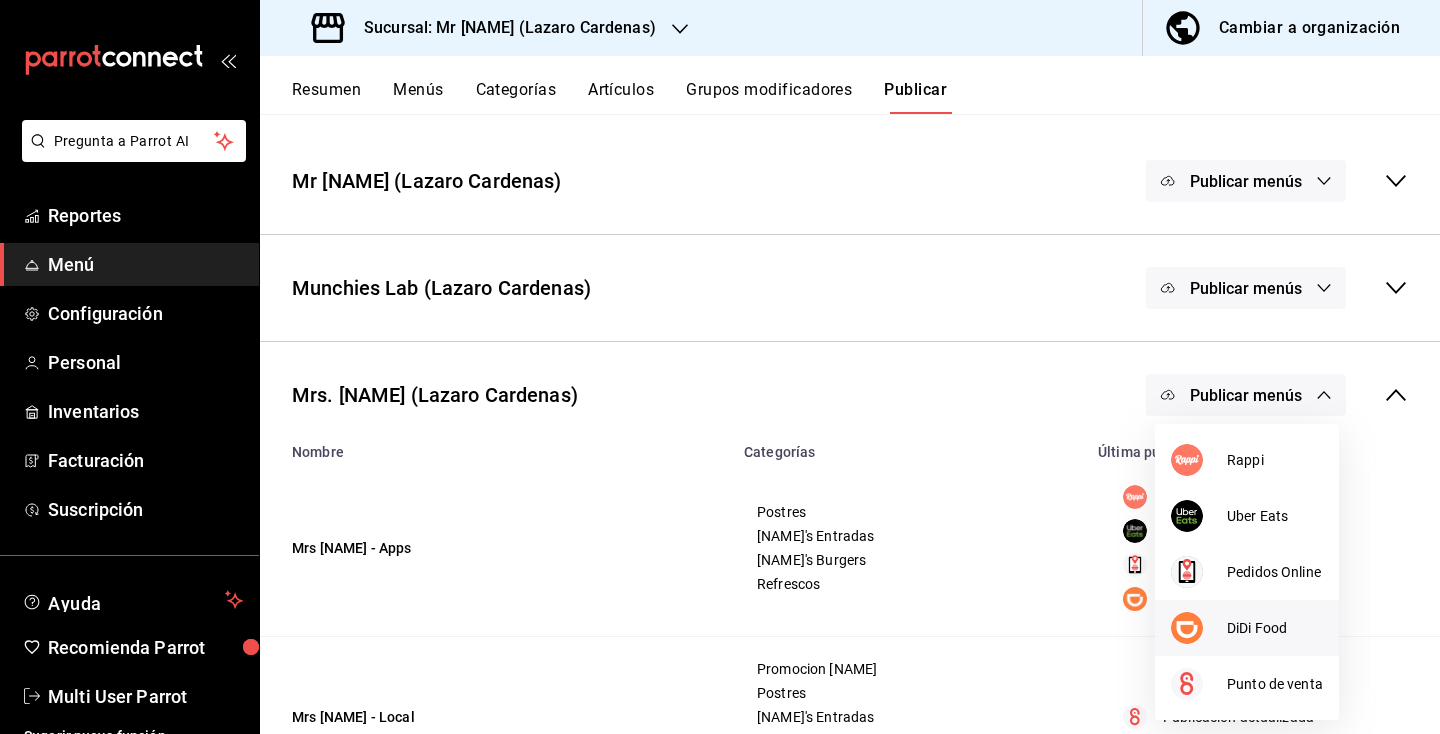click on "DiDi Food" at bounding box center [1275, 628] 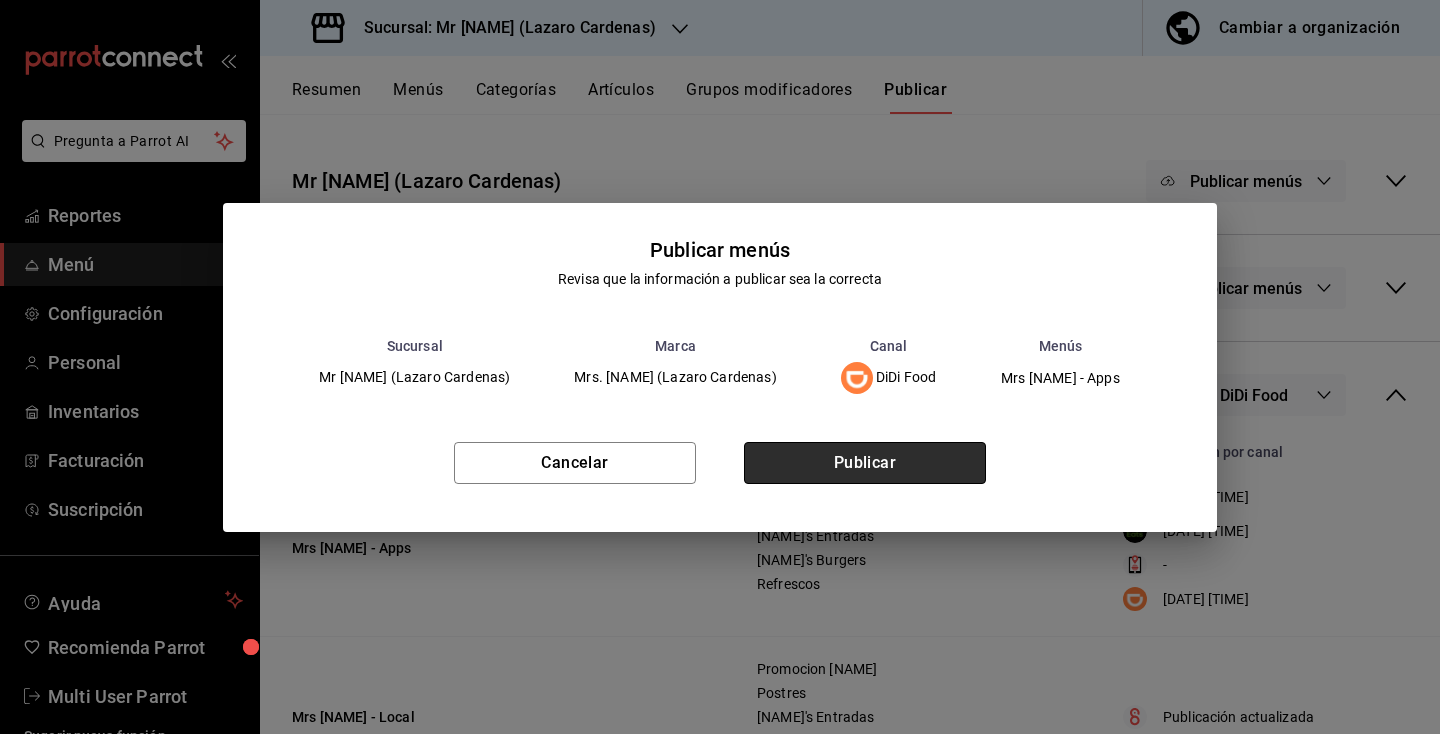 click on "Publicar" at bounding box center [865, 463] 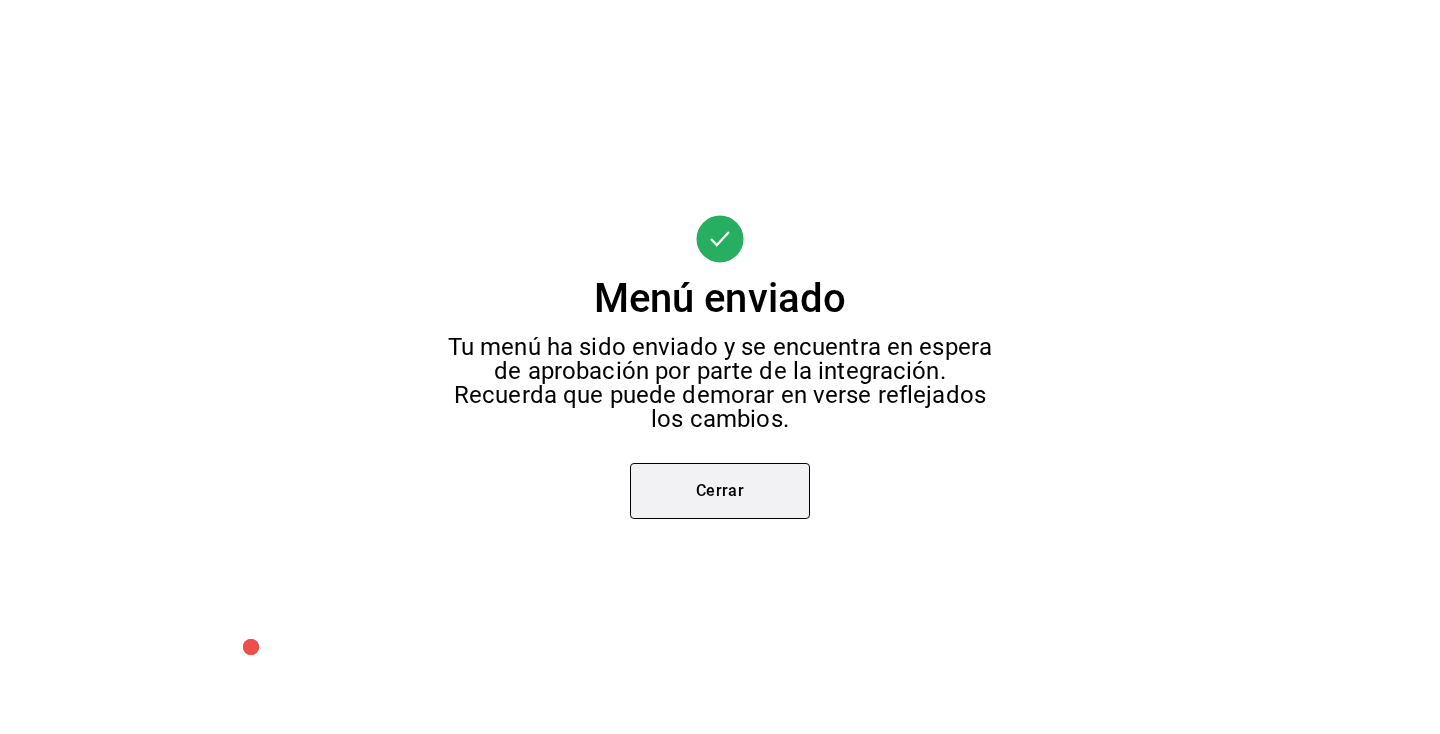 scroll, scrollTop: 85, scrollLeft: 0, axis: vertical 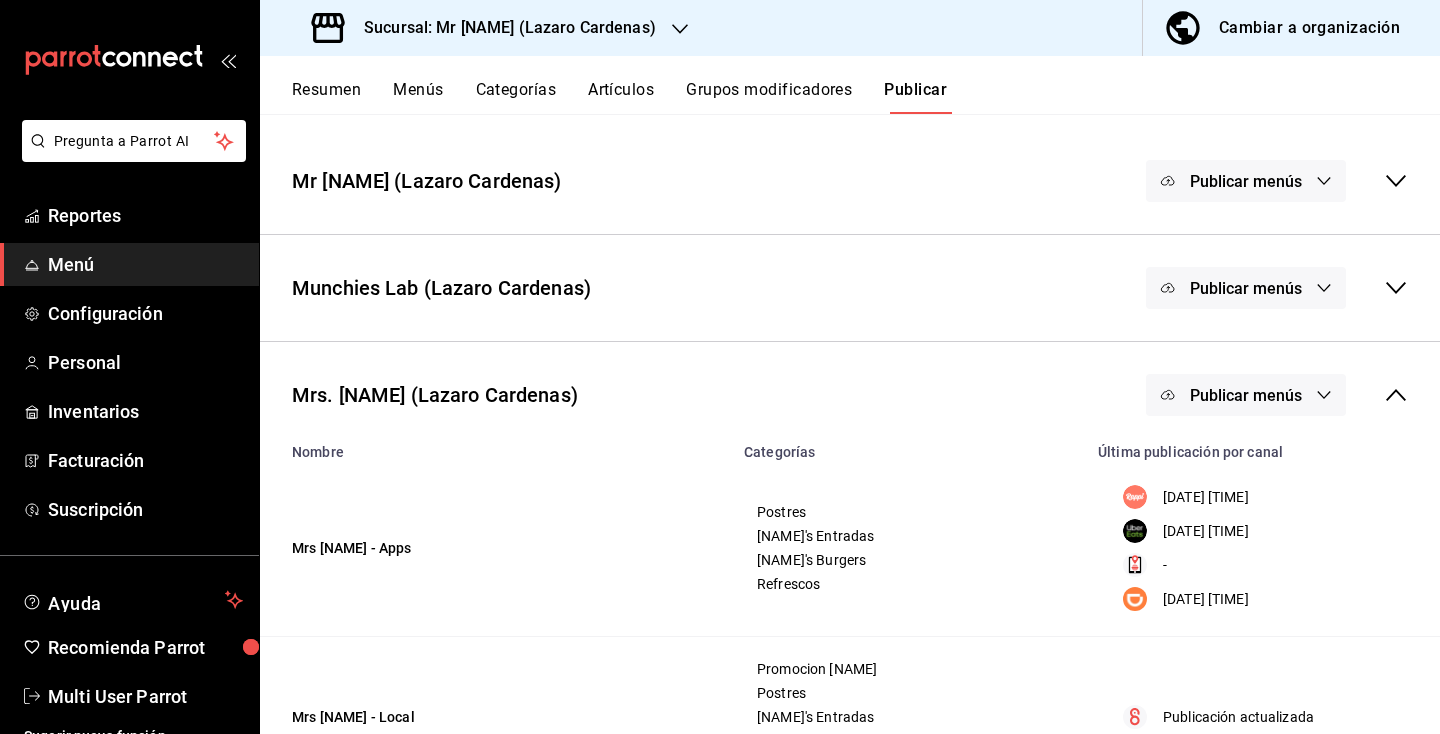 click on "Publicar menús" at bounding box center [1246, 395] 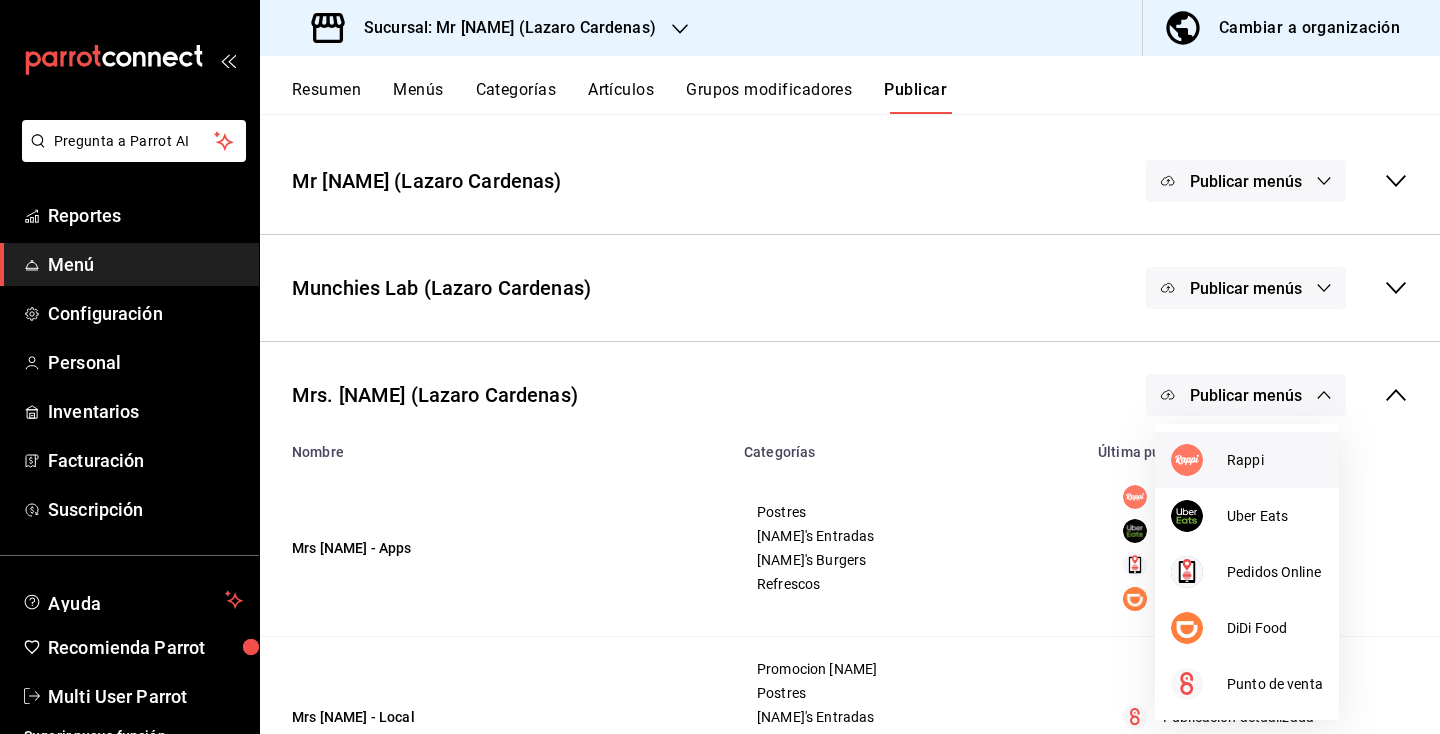 click on "Rappi" at bounding box center [1247, 460] 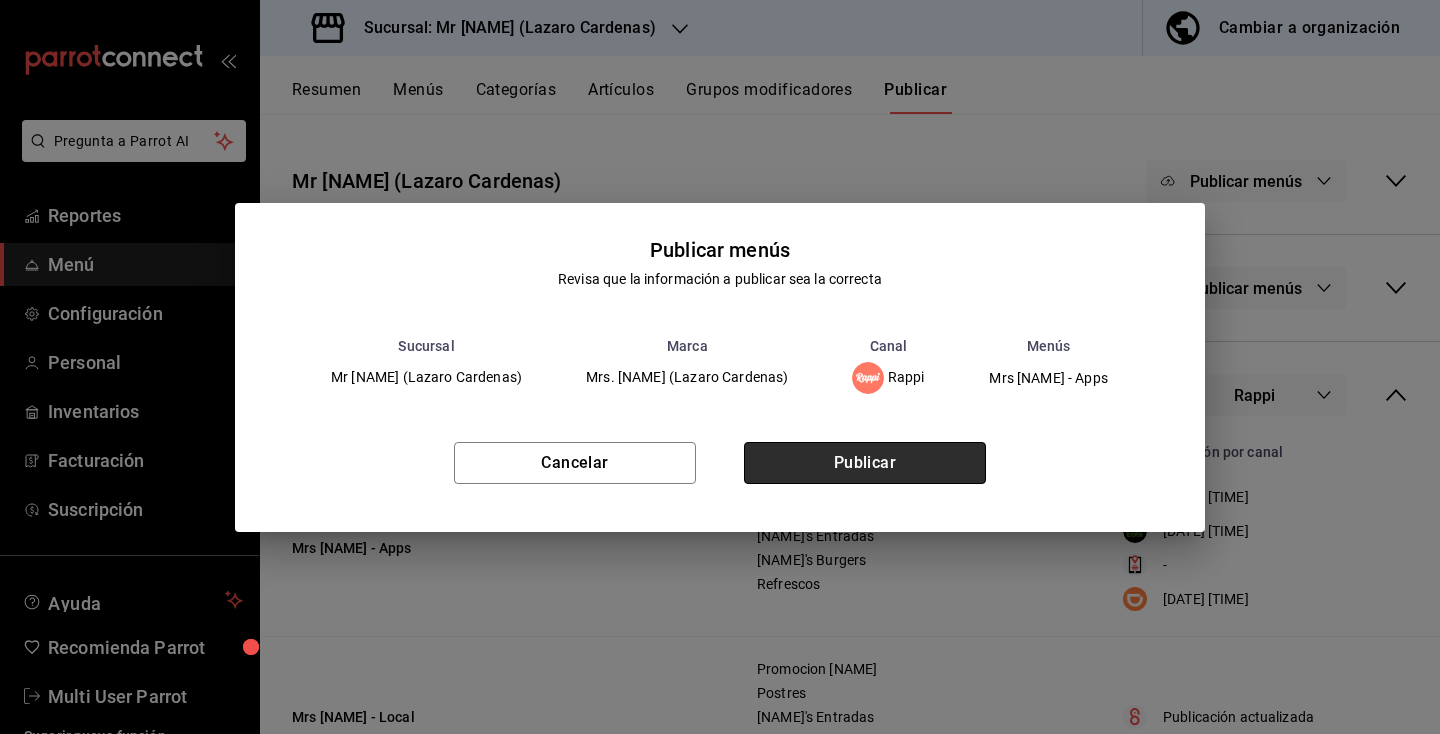 click on "Publicar" at bounding box center [865, 463] 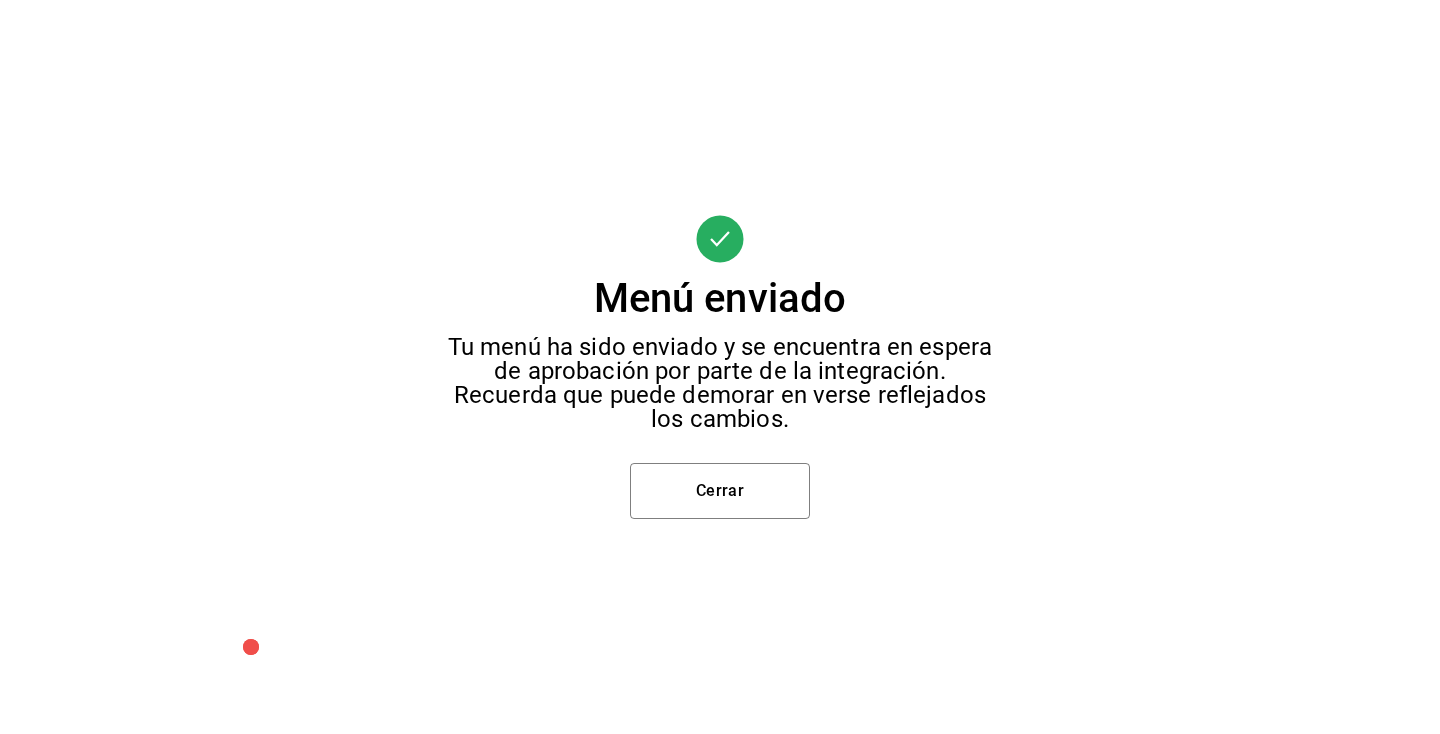 scroll, scrollTop: 85, scrollLeft: 0, axis: vertical 